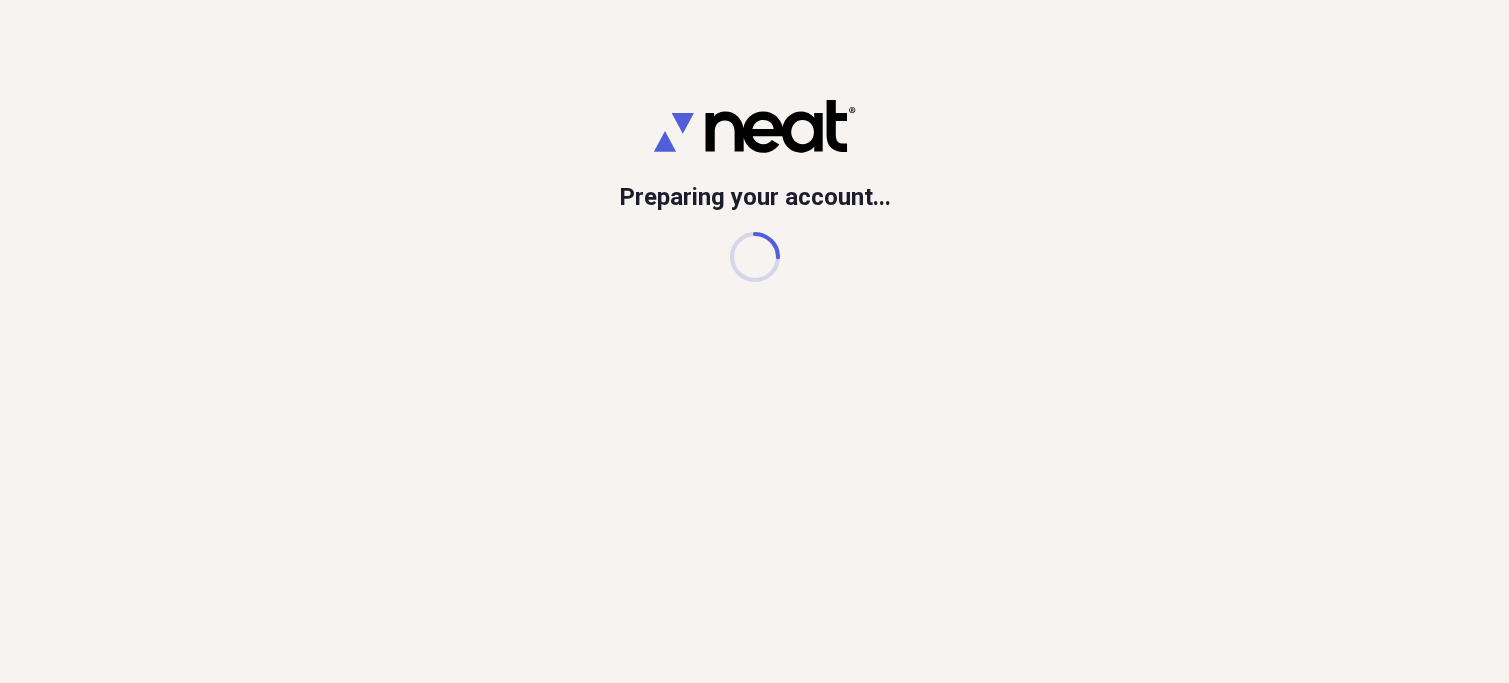 scroll, scrollTop: 0, scrollLeft: 0, axis: both 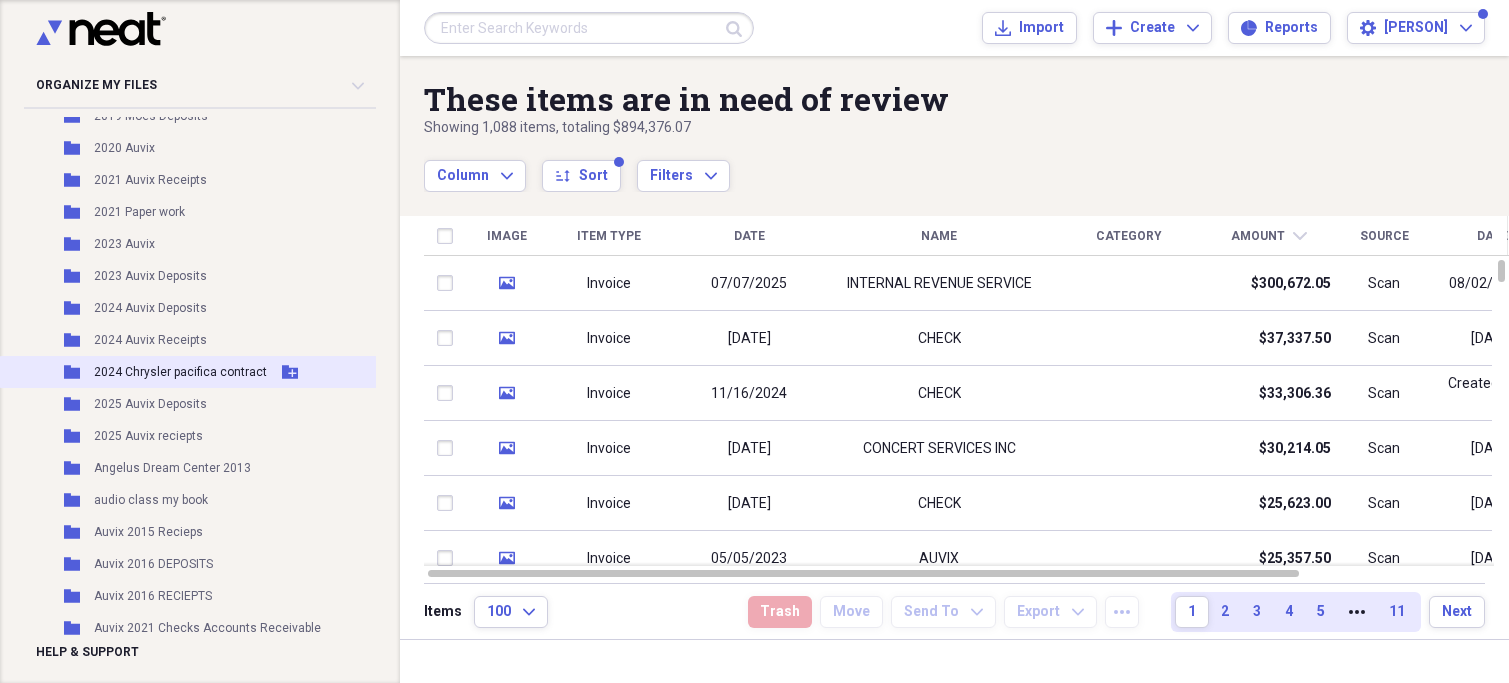 click on "2024 Chrysler pacifica contract" at bounding box center (180, 372) 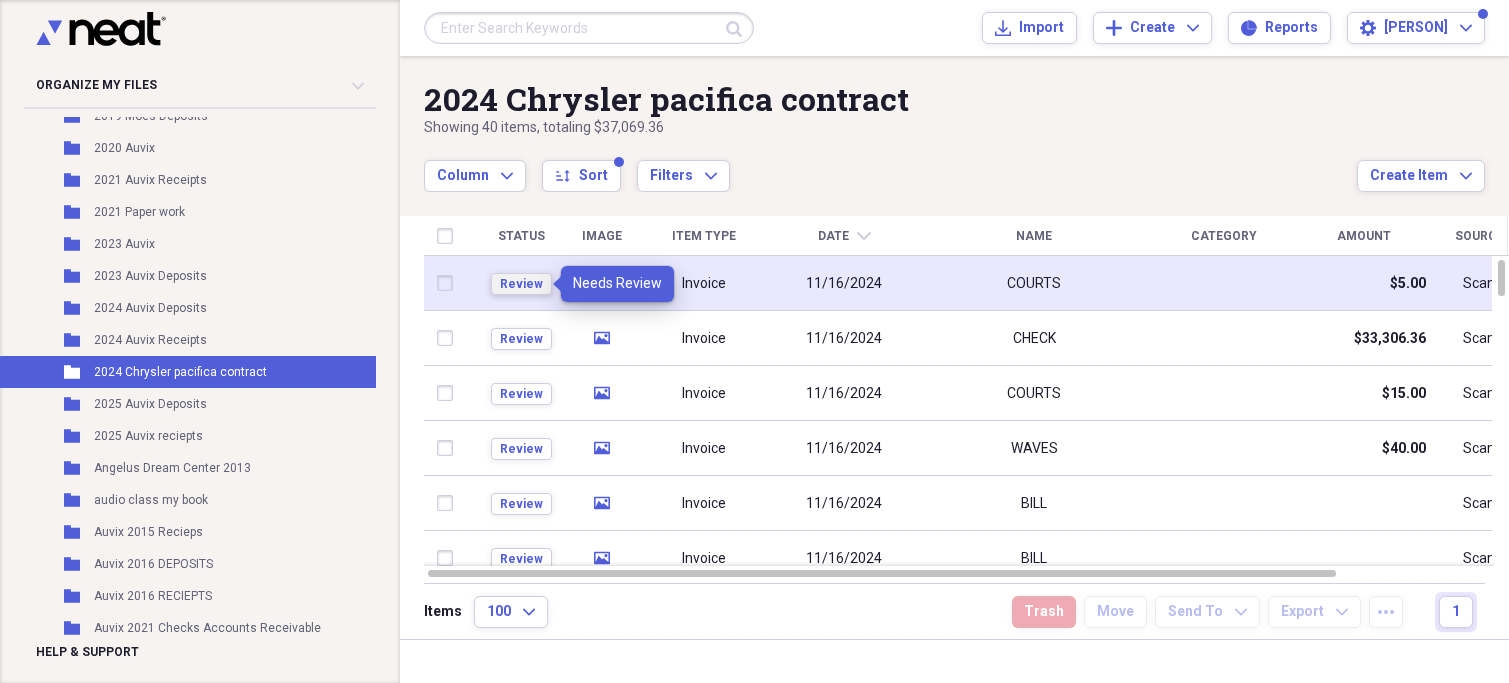 click on "Review" at bounding box center [521, 284] 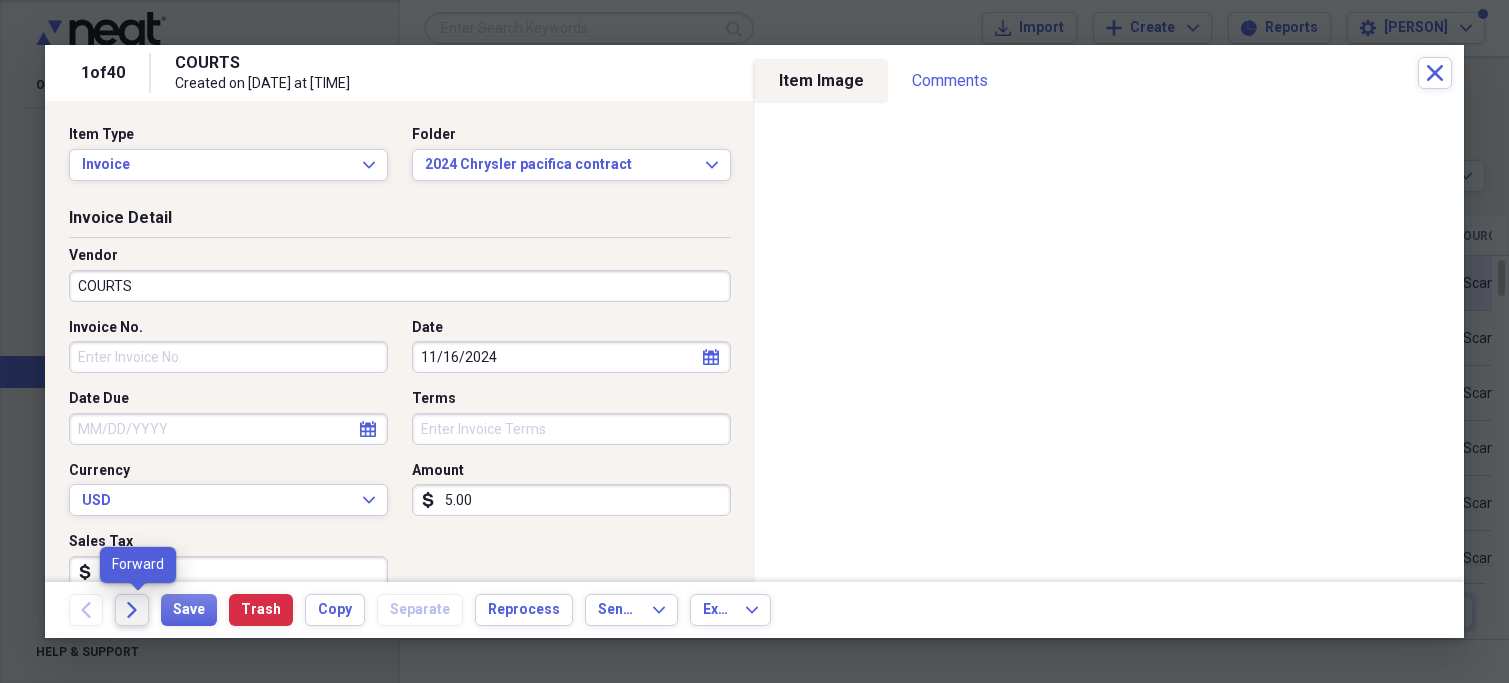 click on "Forward" at bounding box center [132, 610] 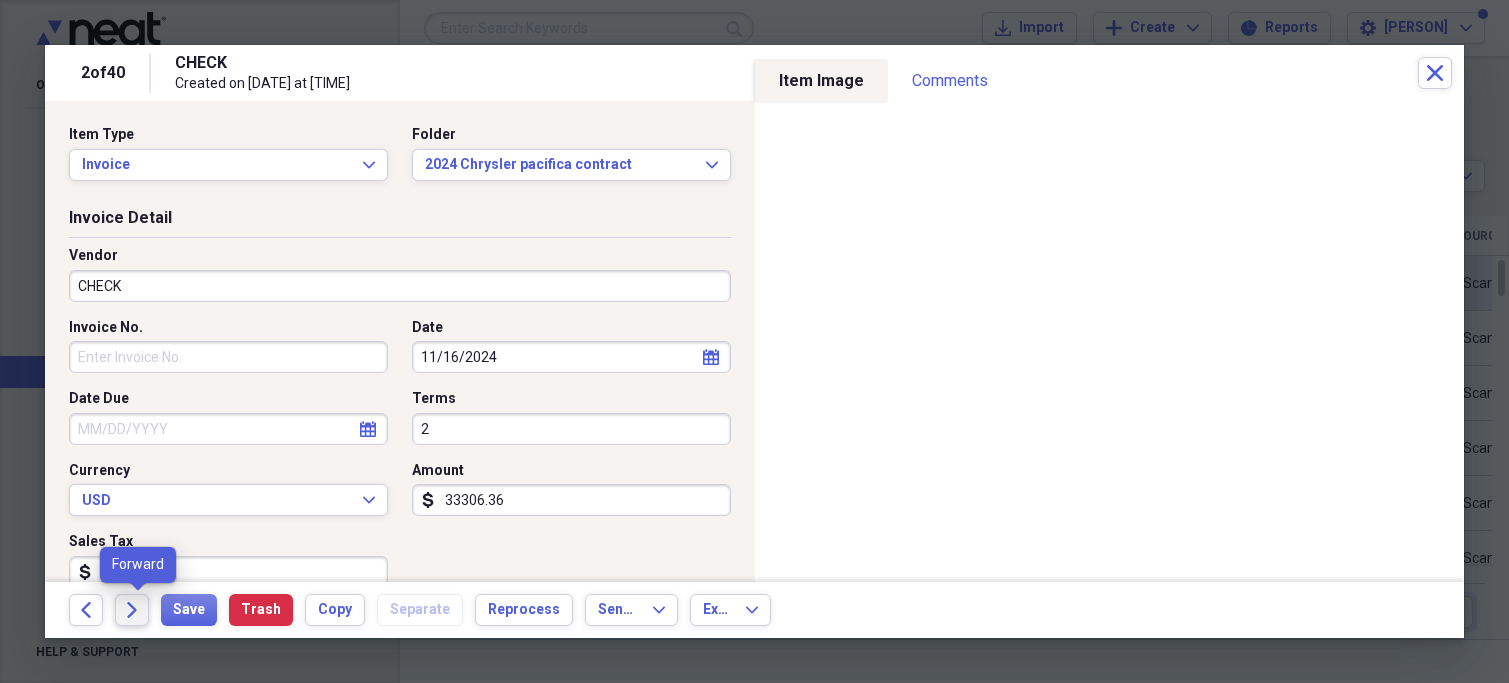click on "Forward" at bounding box center [132, 610] 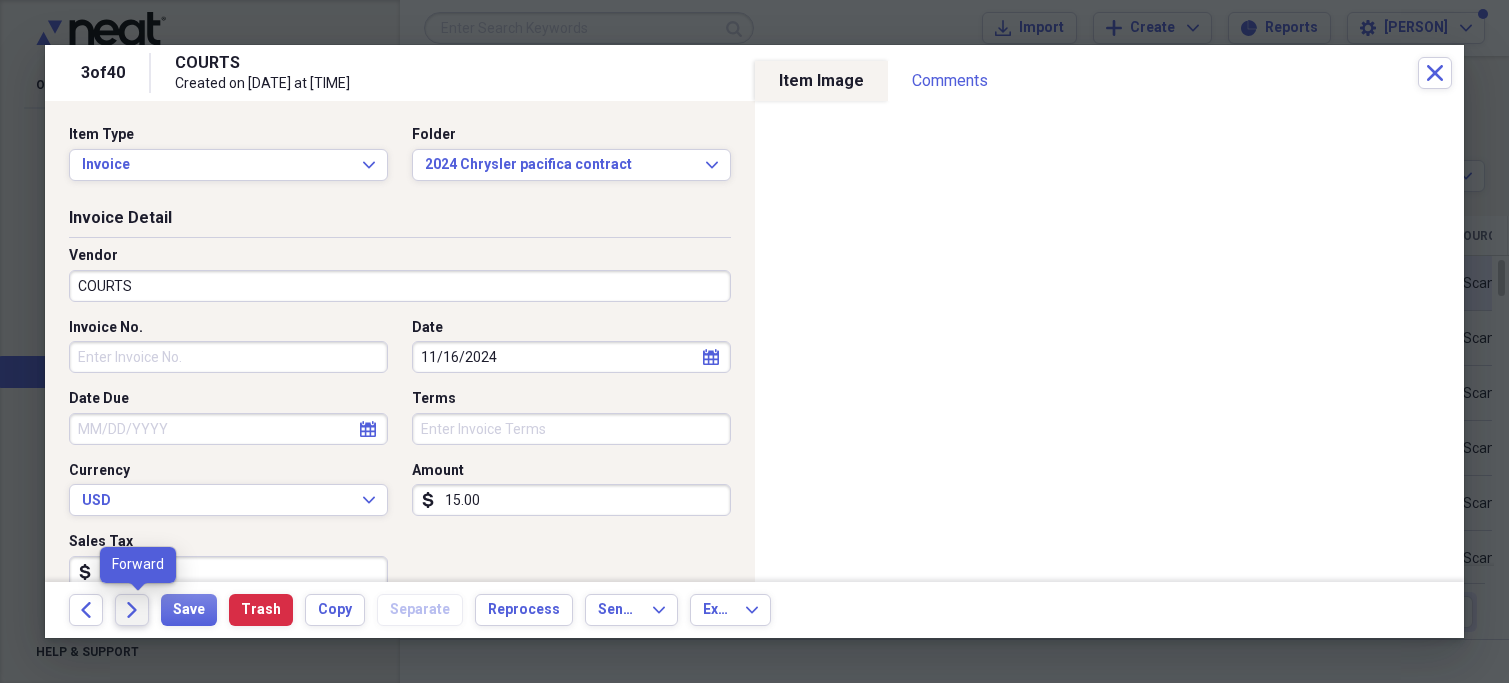 click on "Forward" at bounding box center [132, 610] 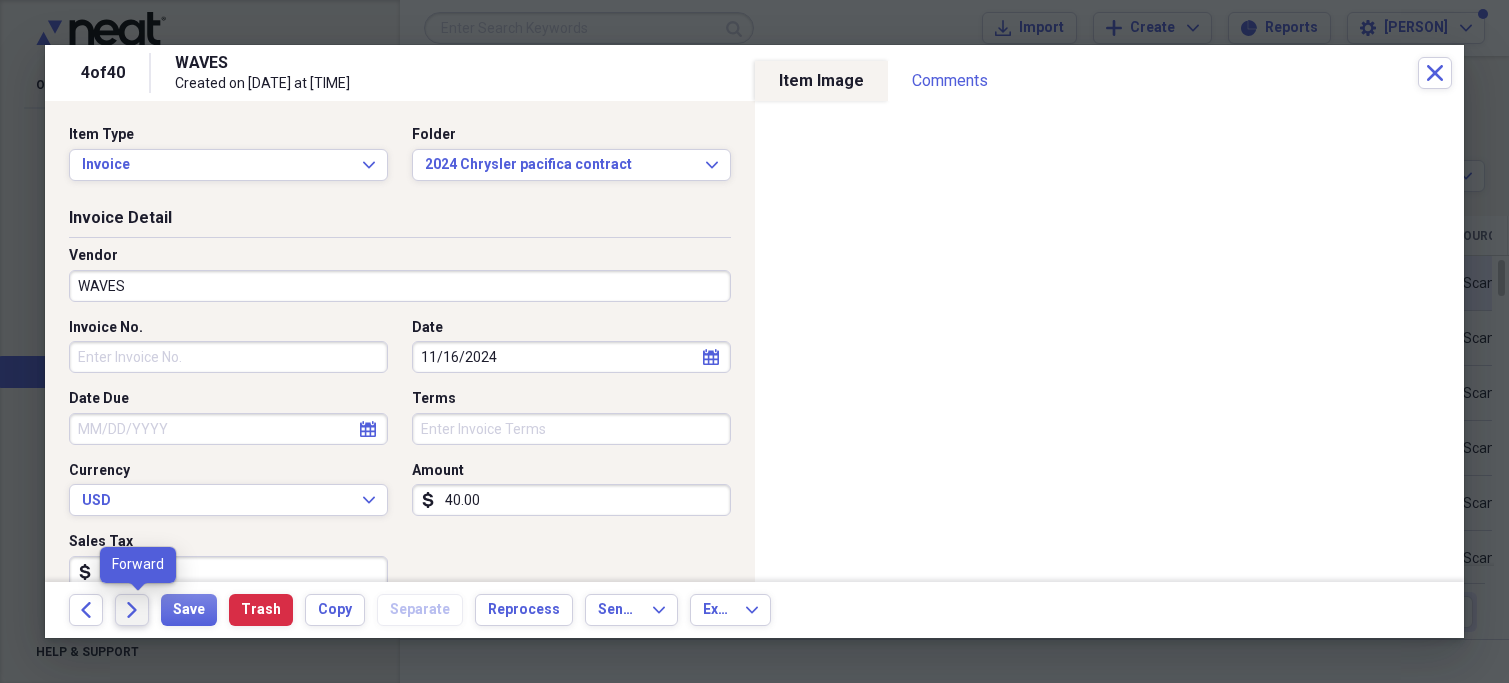 click on "Forward" at bounding box center [132, 610] 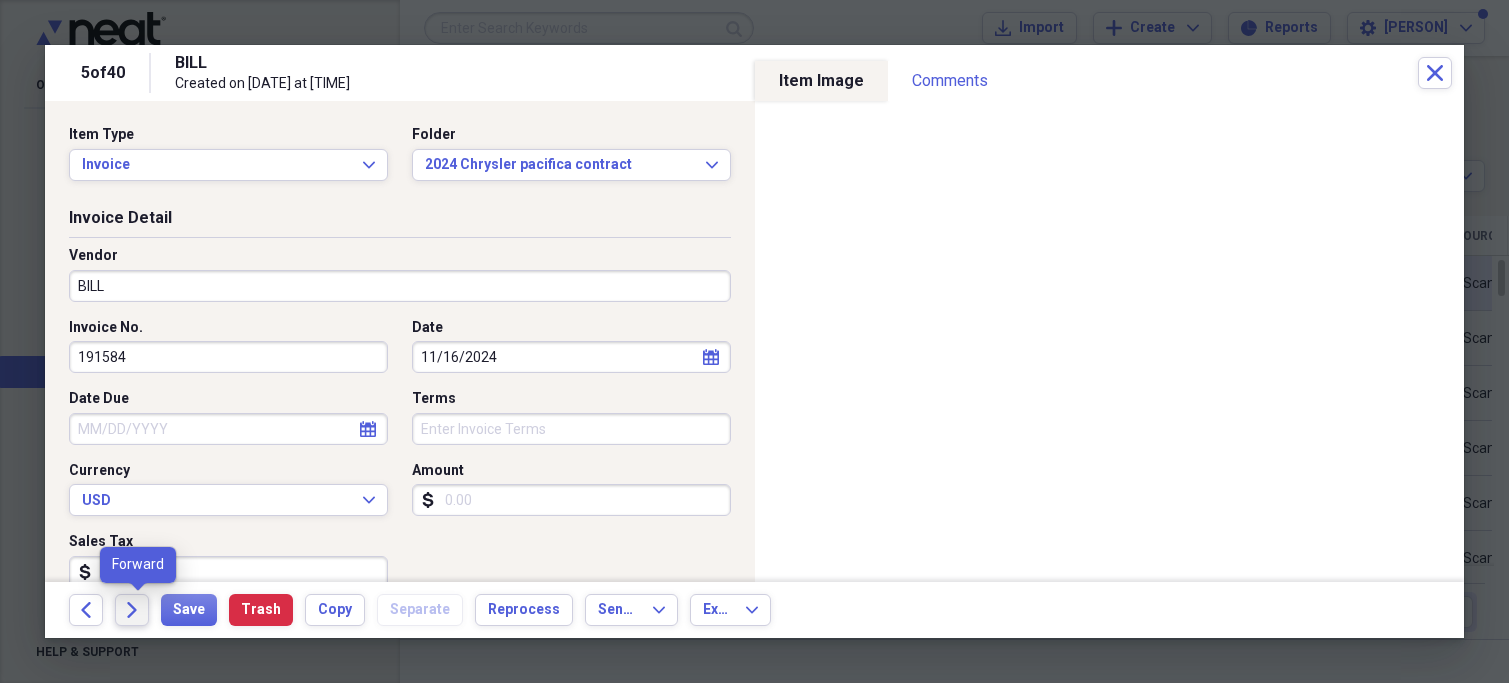 click on "Forward" at bounding box center [132, 610] 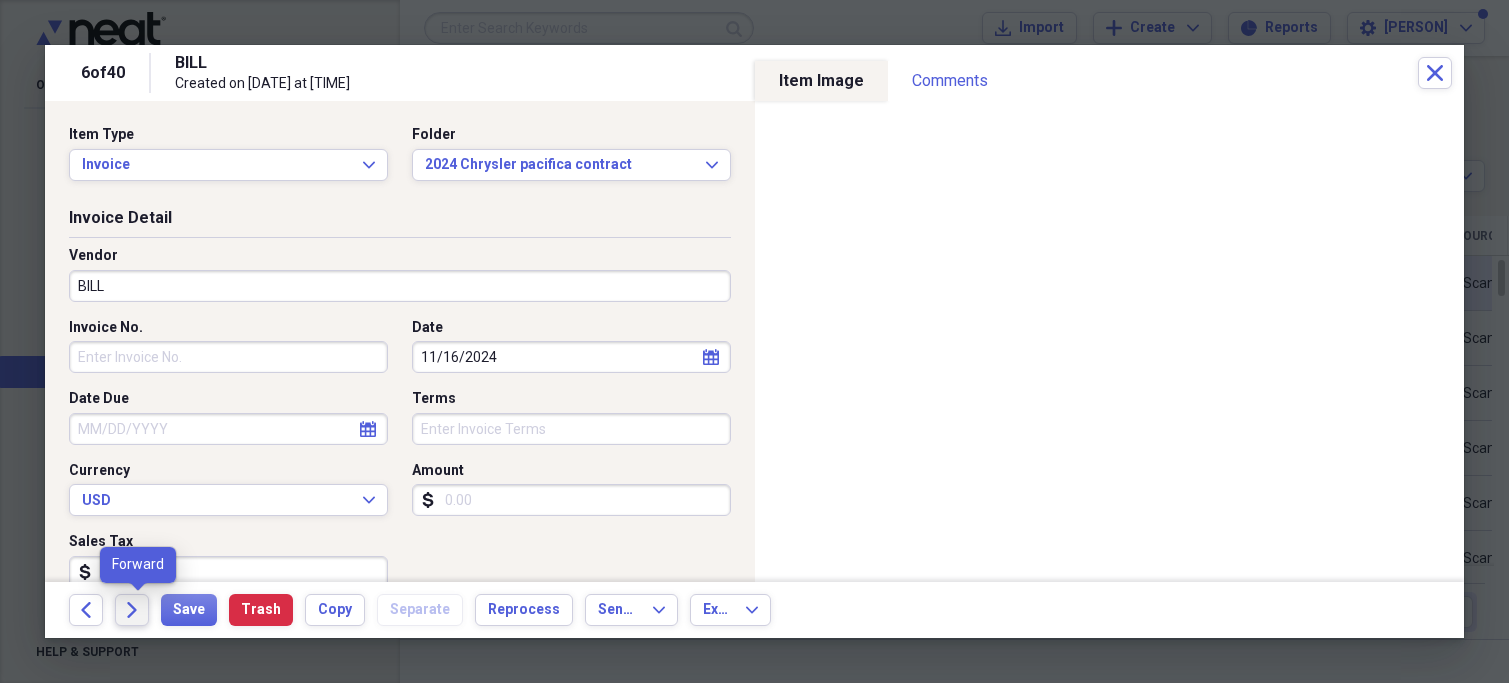 click on "Forward" at bounding box center [132, 610] 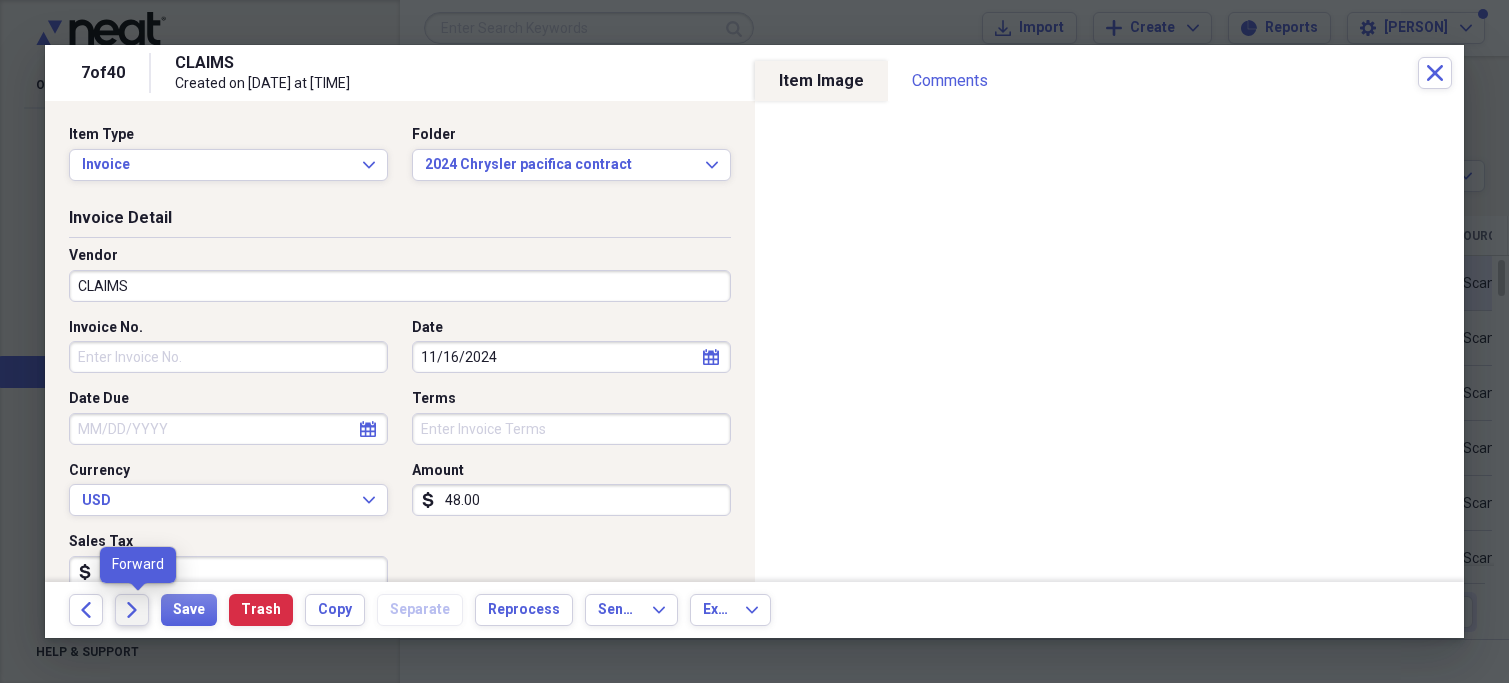 click on "Forward" at bounding box center (132, 610) 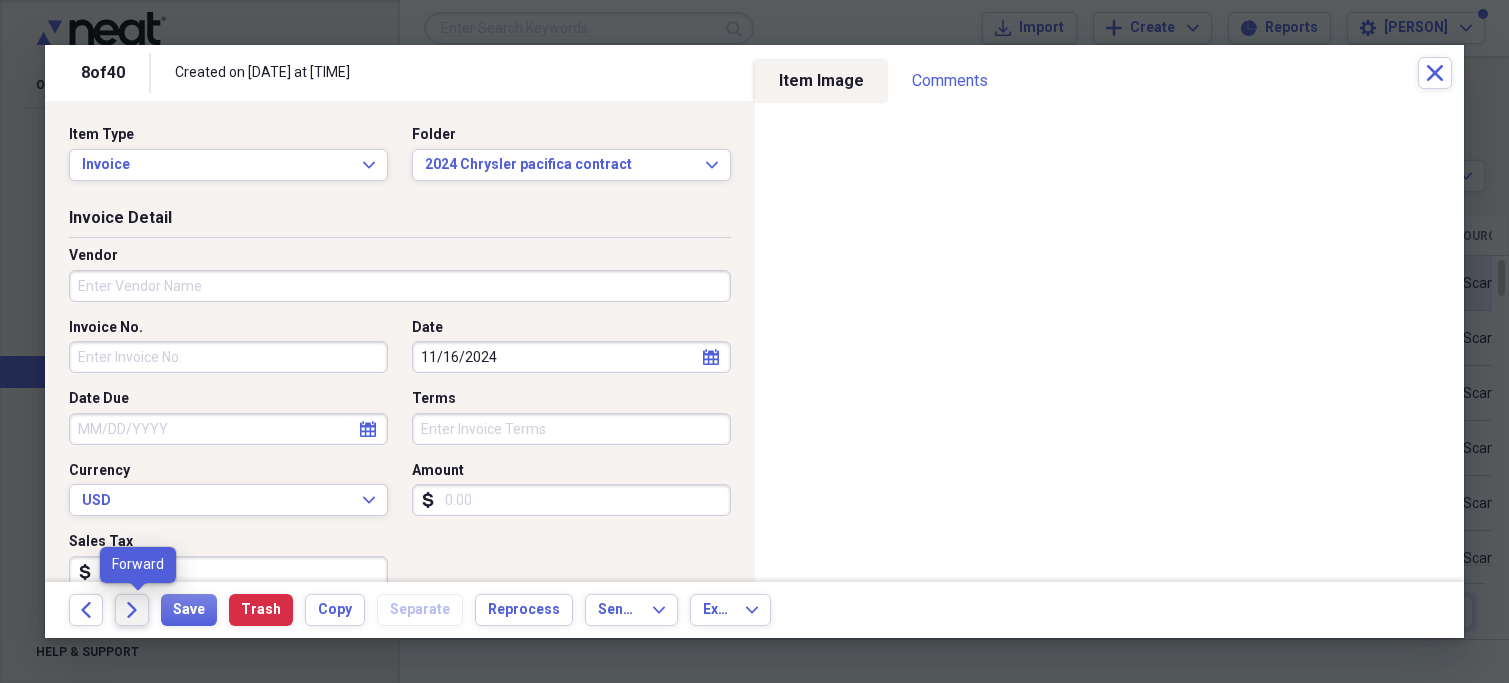click on "Forward" at bounding box center (132, 610) 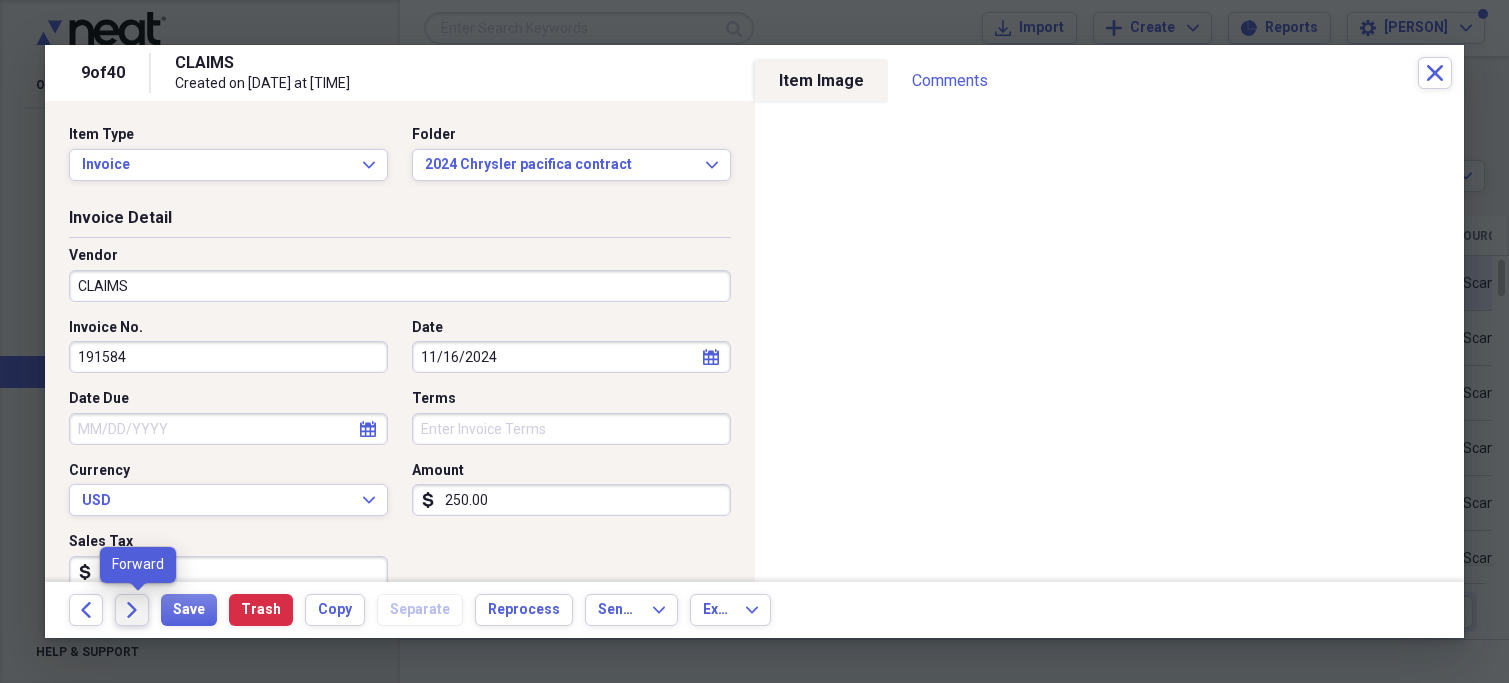 click on "Forward" at bounding box center [132, 610] 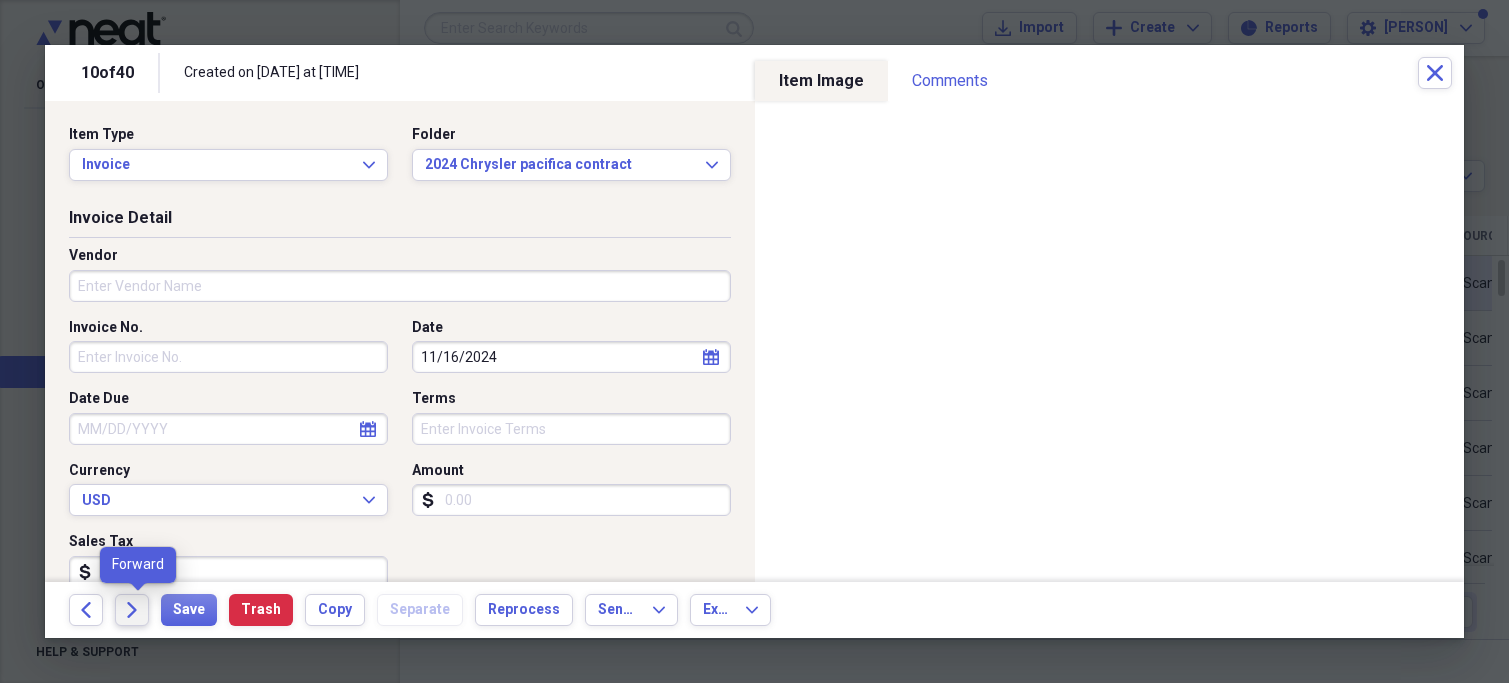 click on "Forward" at bounding box center (132, 610) 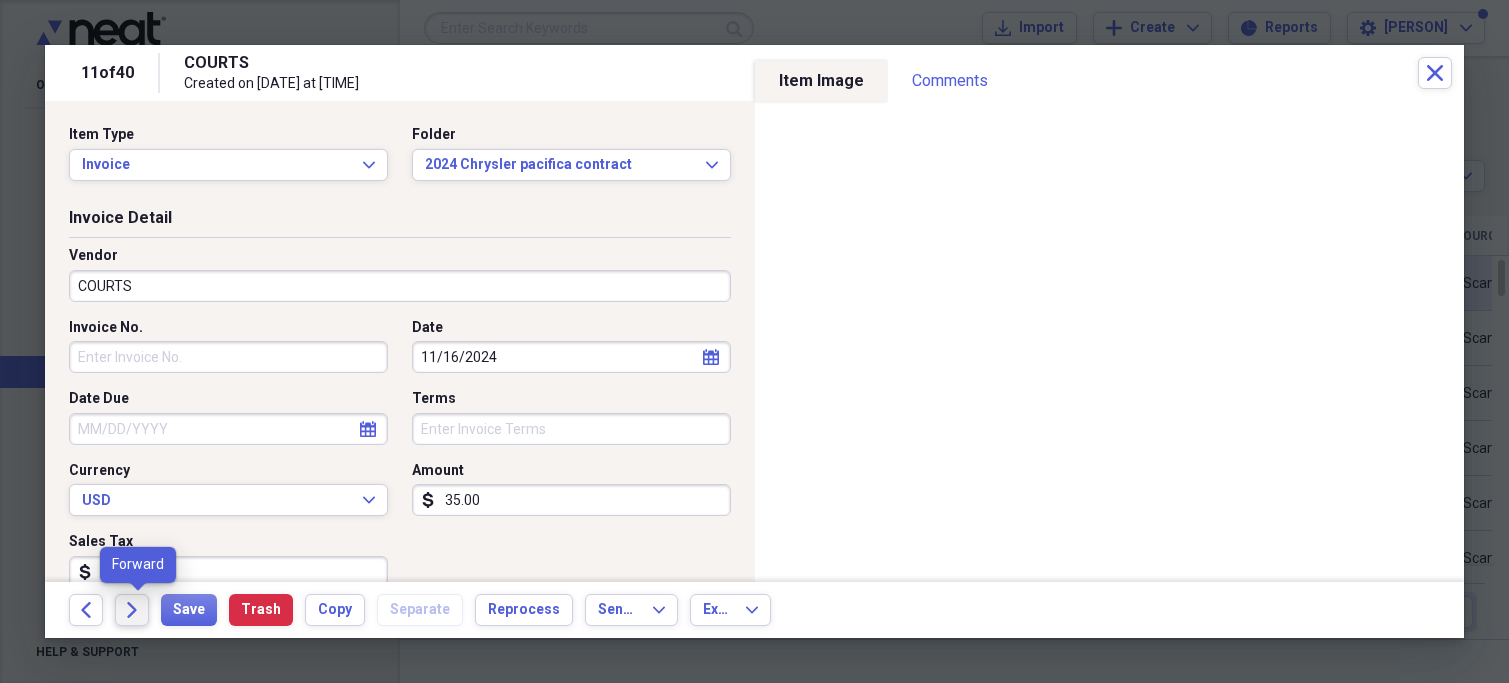 click 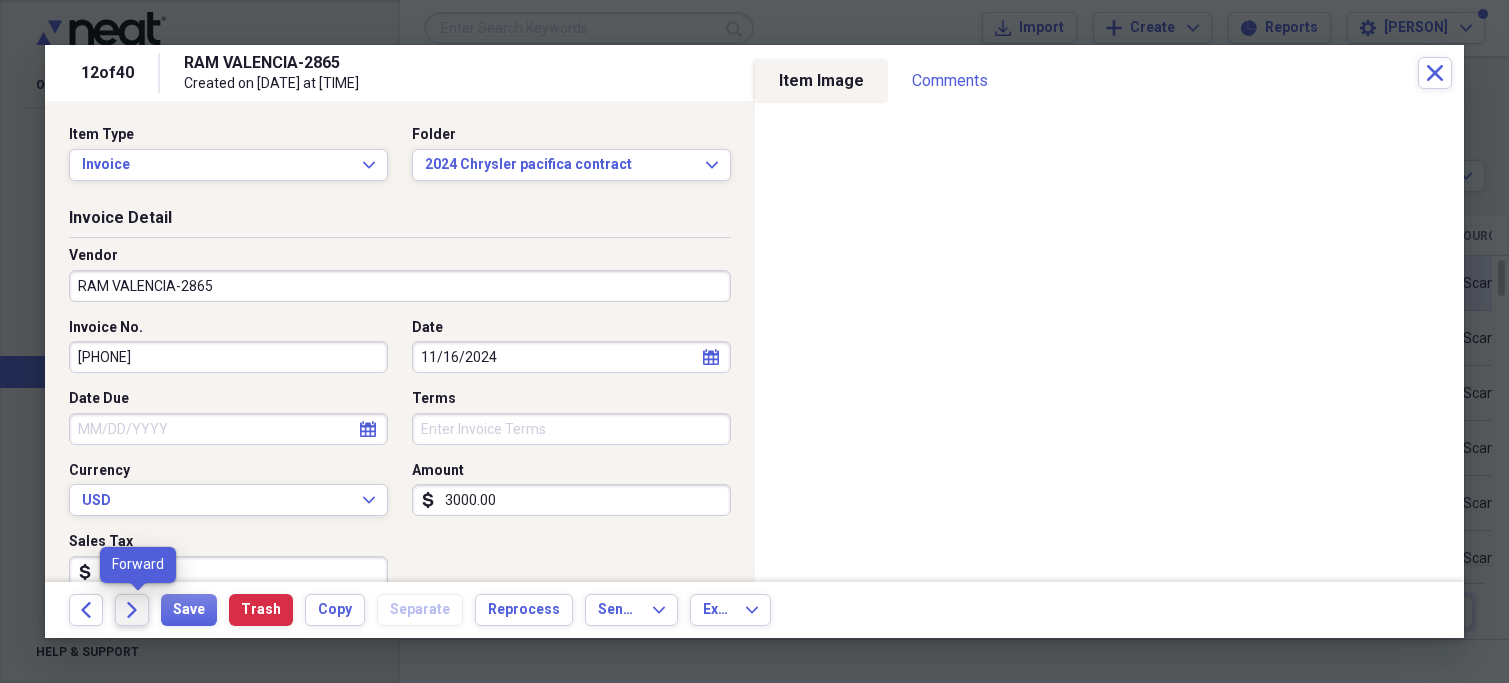 click on "Forward" 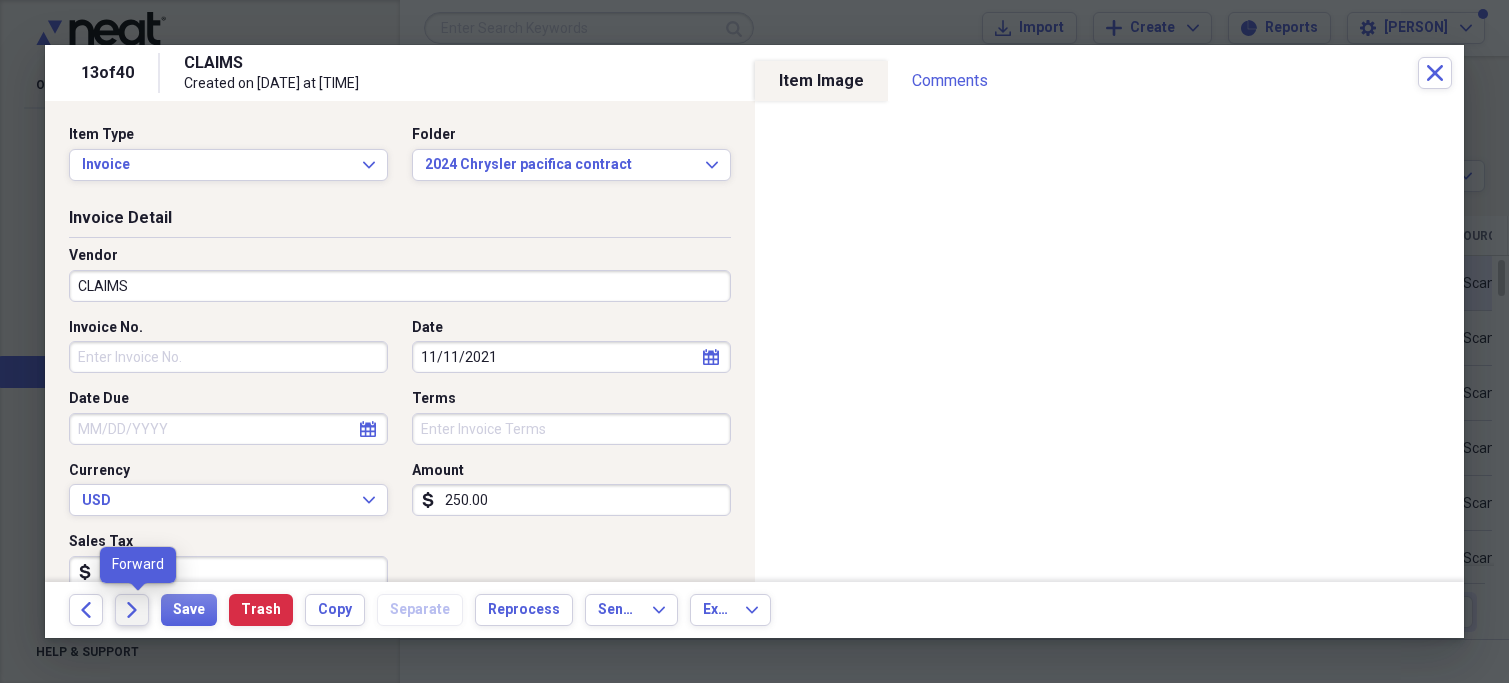 click 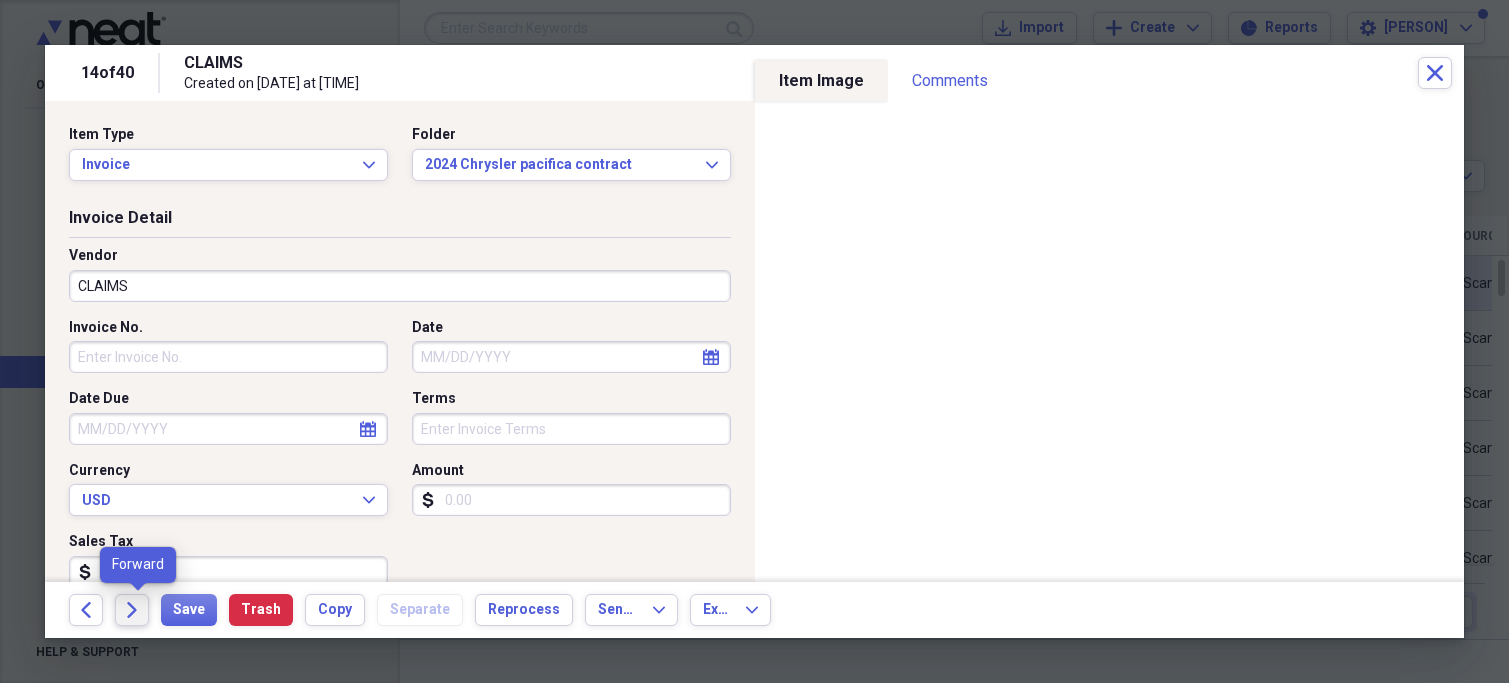 click on "Forward" 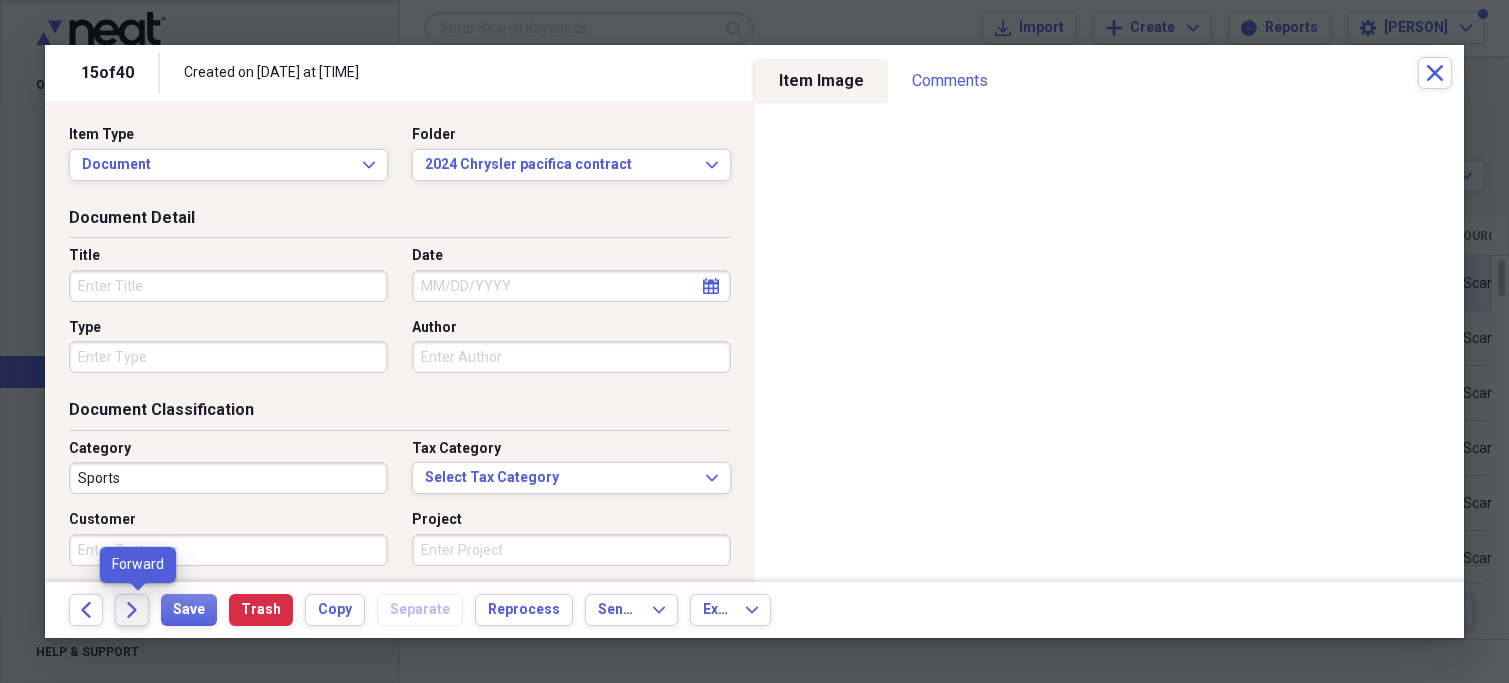 click 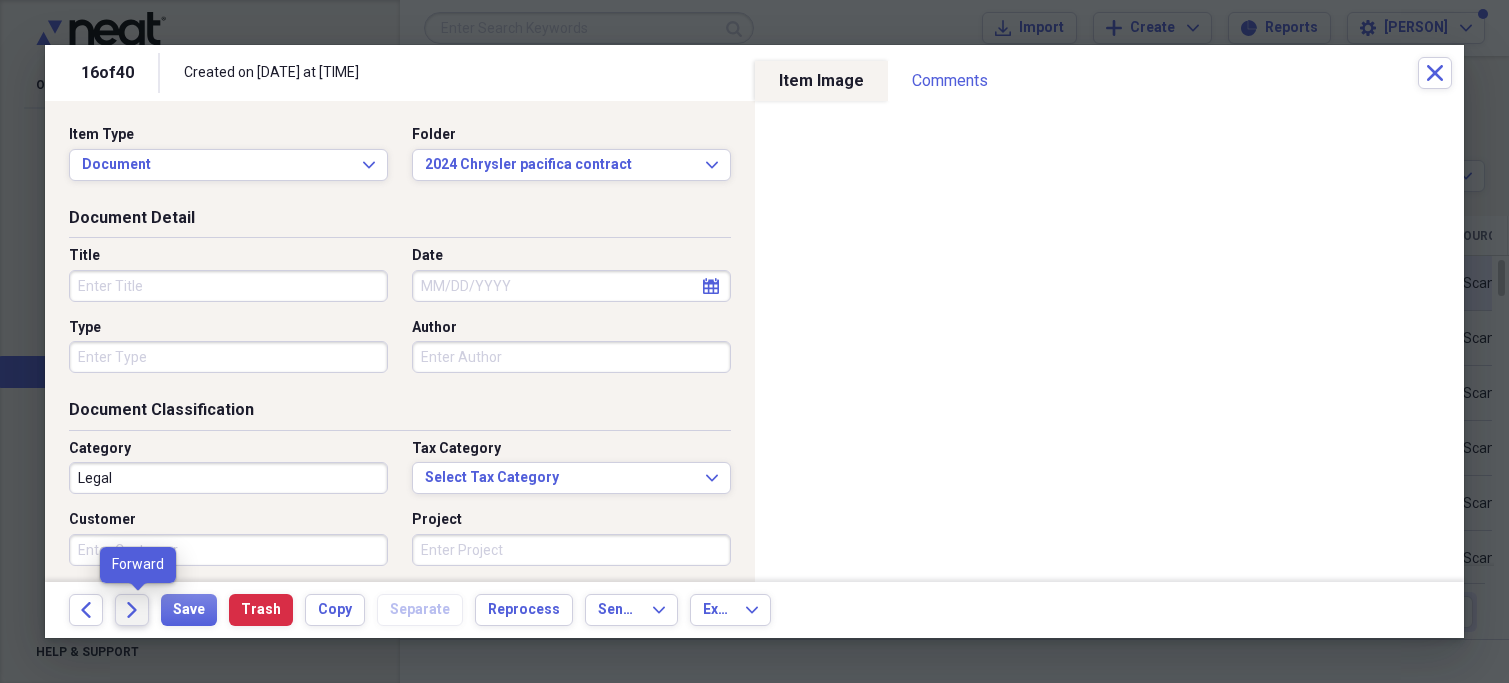 click on "Forward" 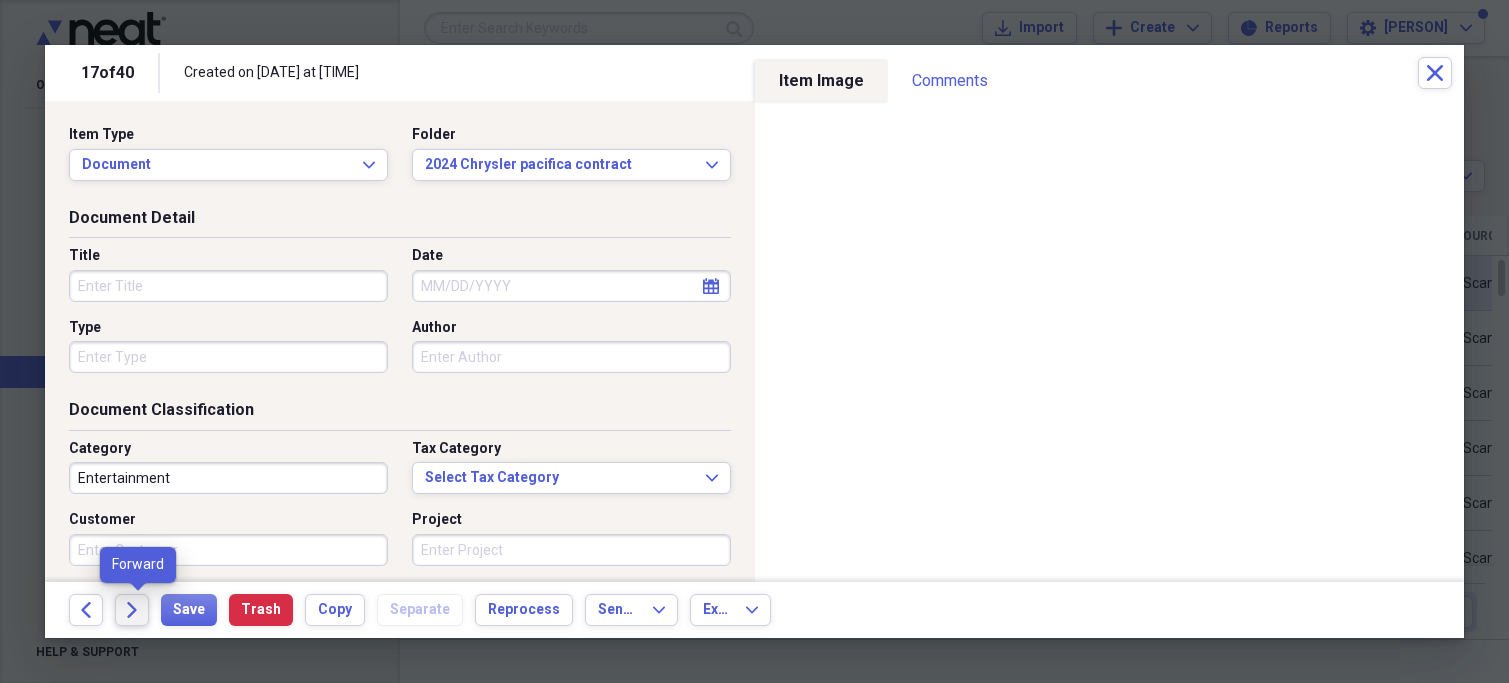 click 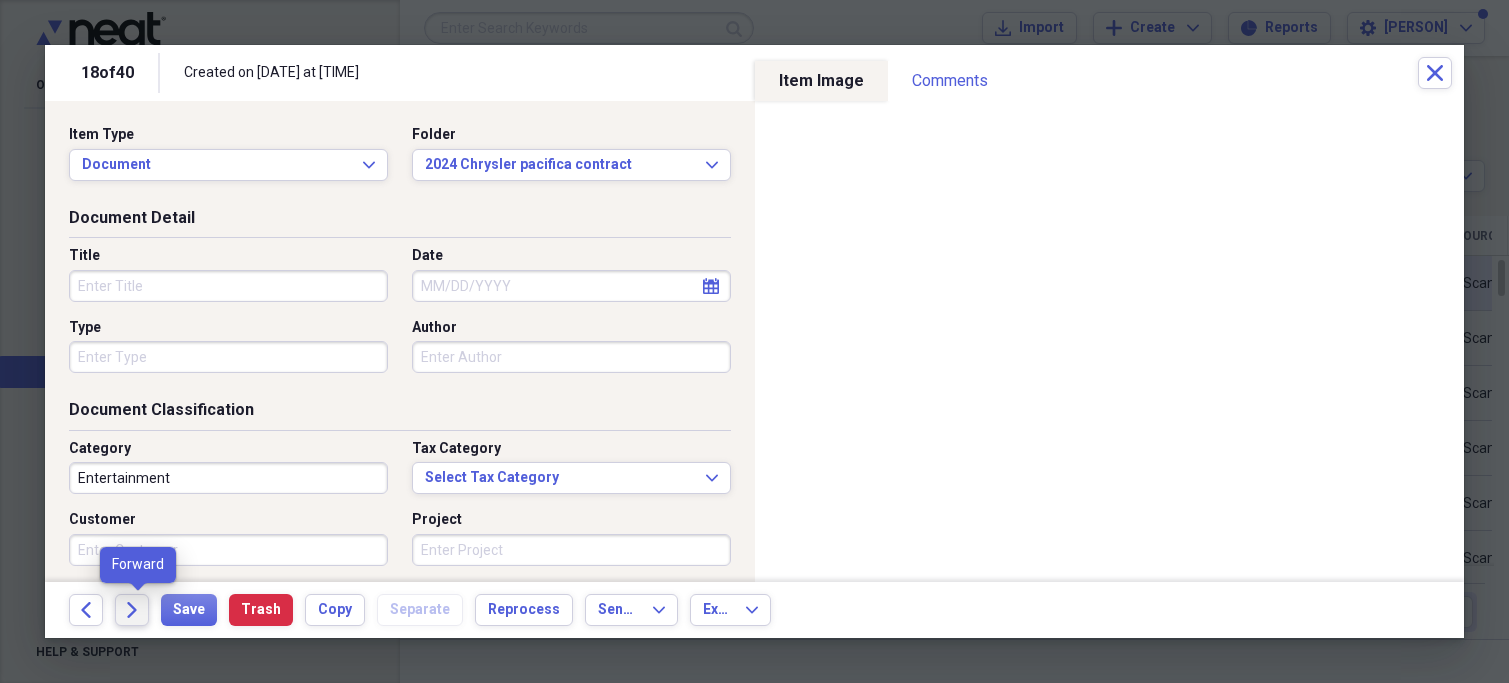 click 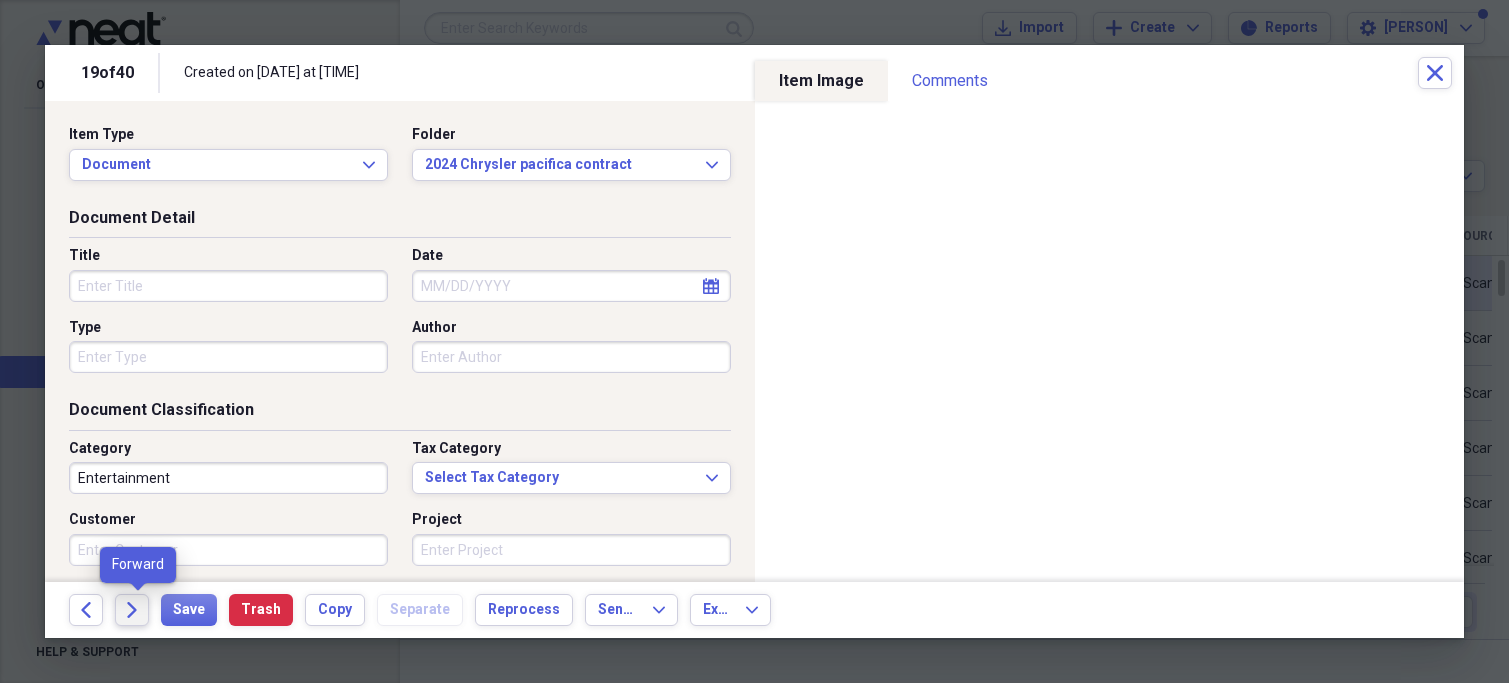 click 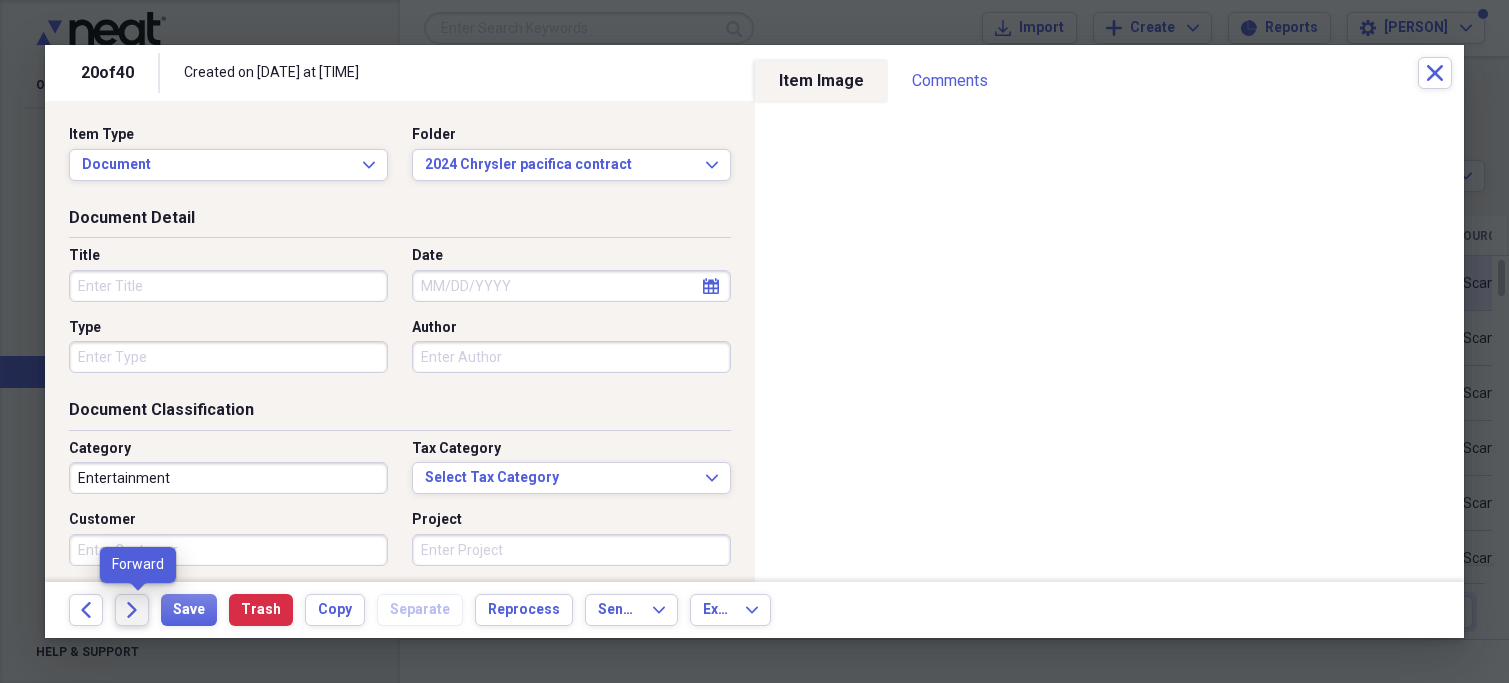 click 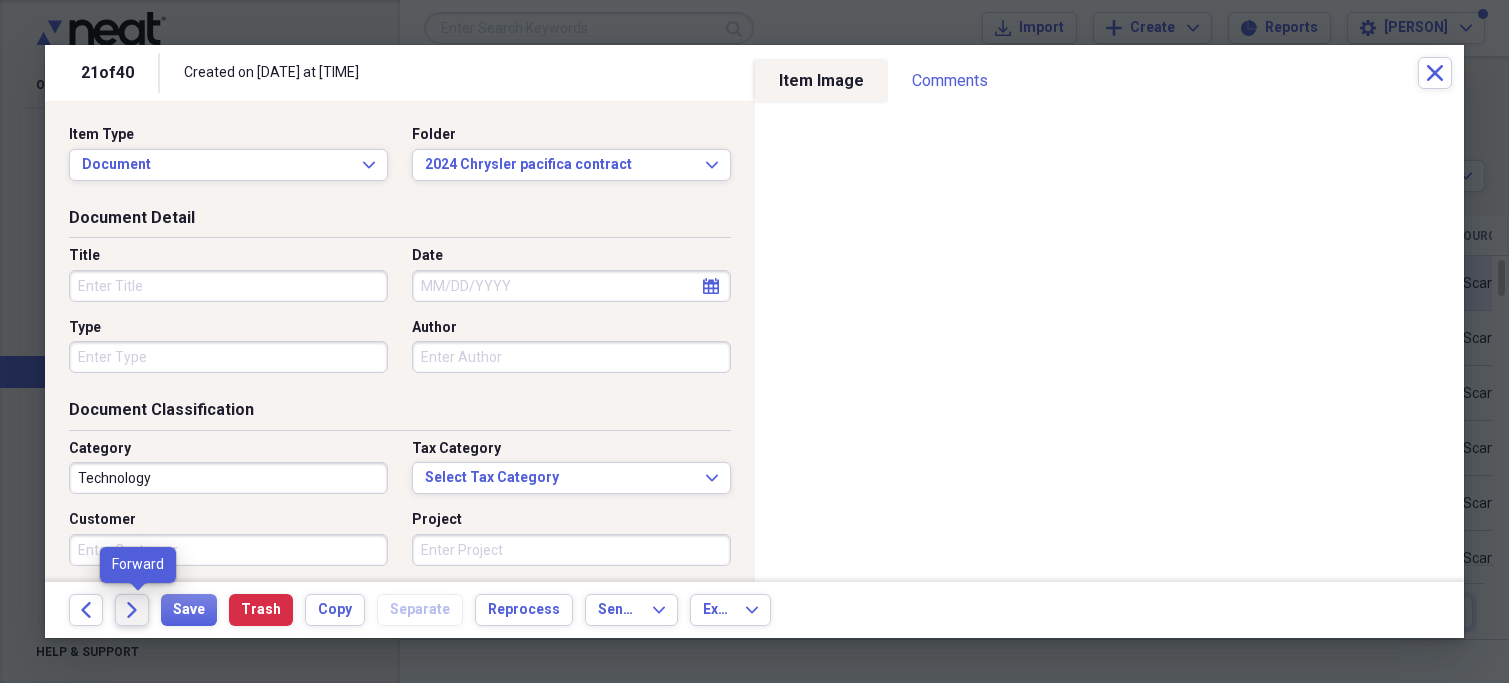 click 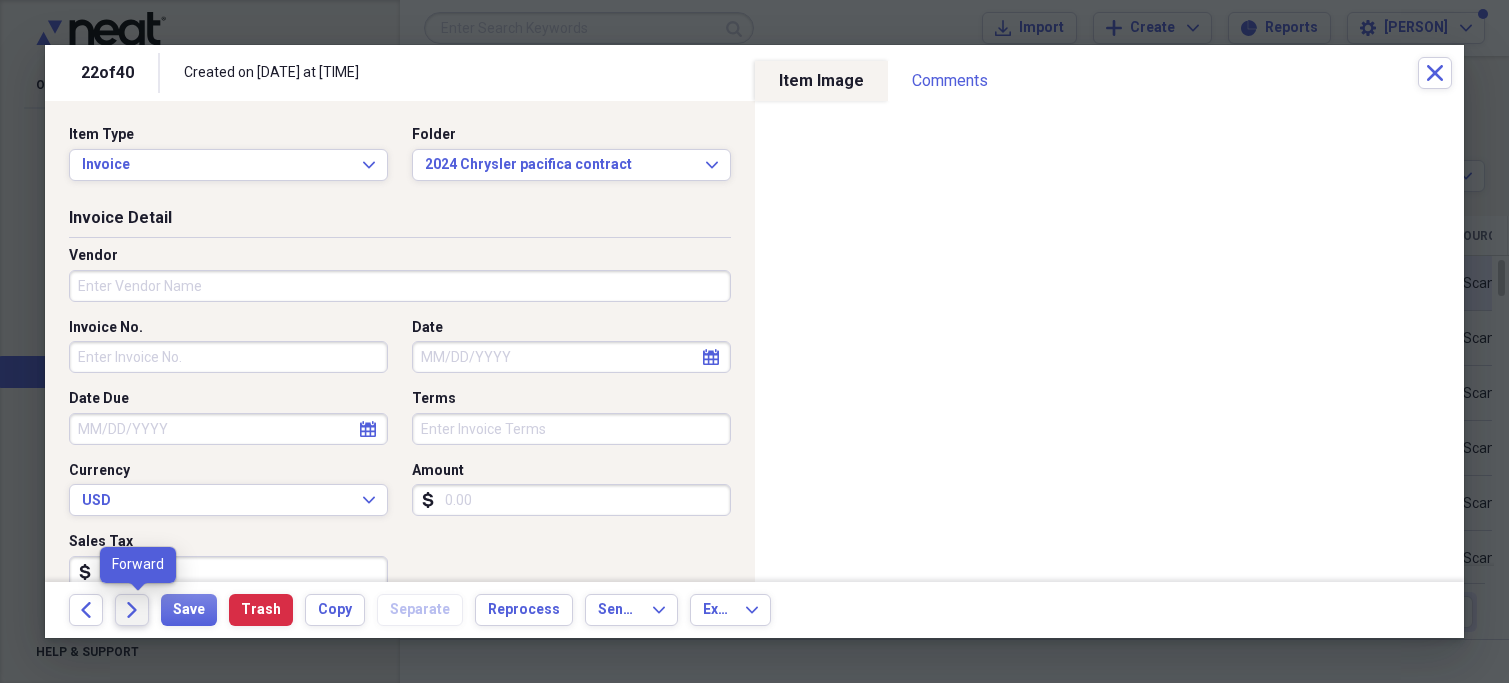 click 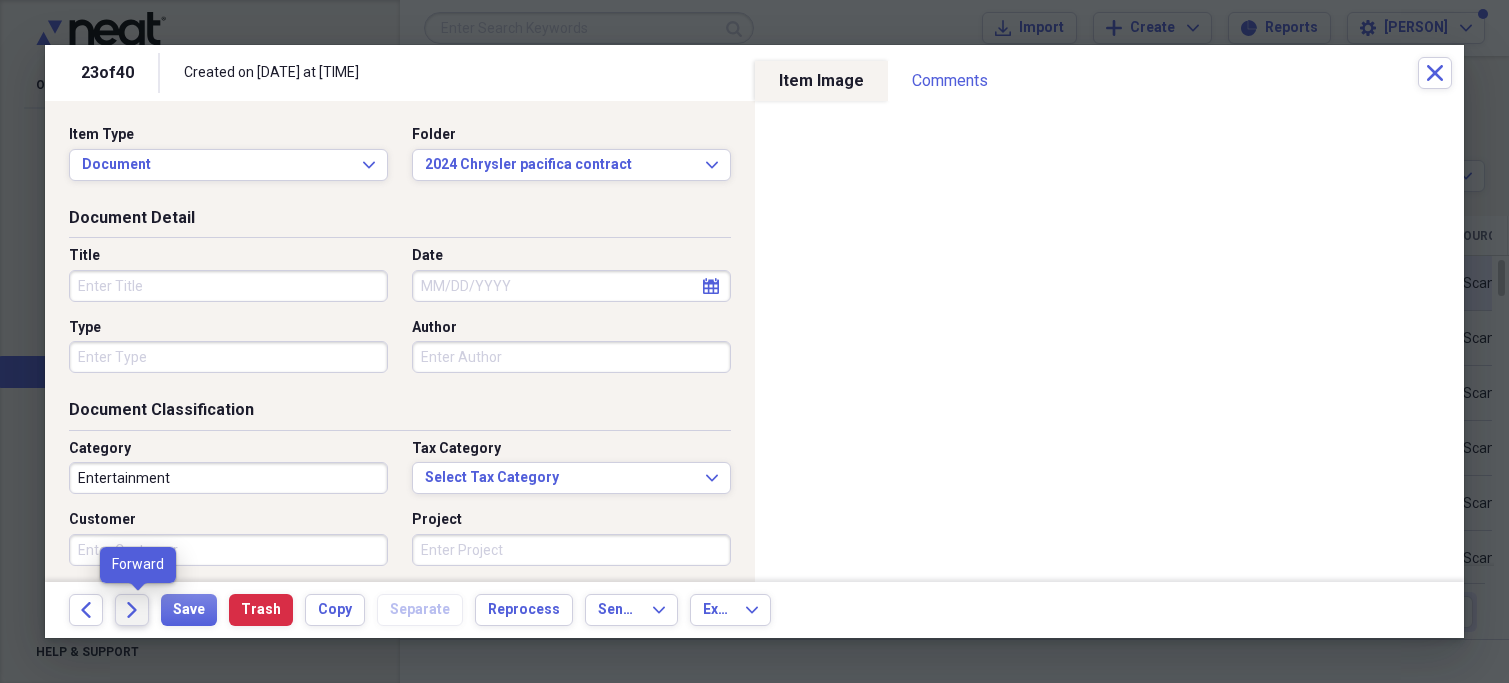 click 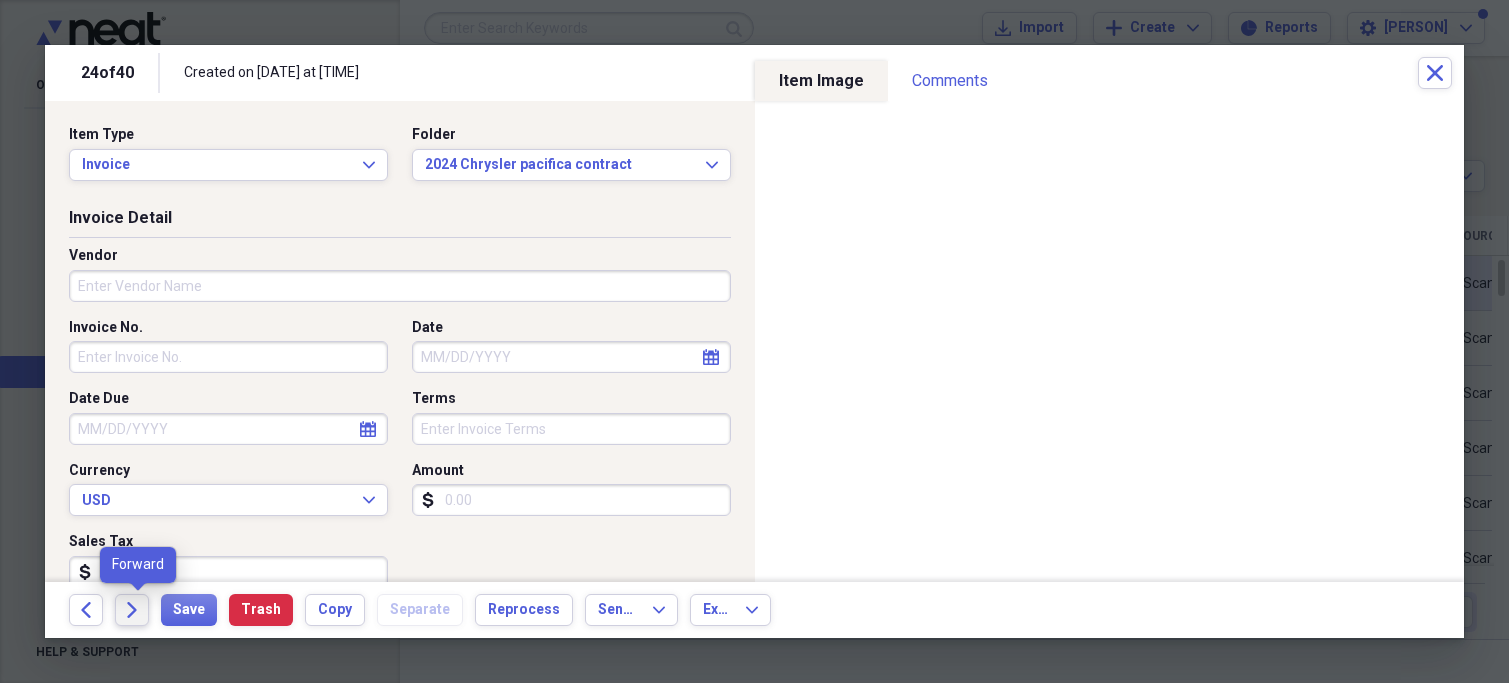 click 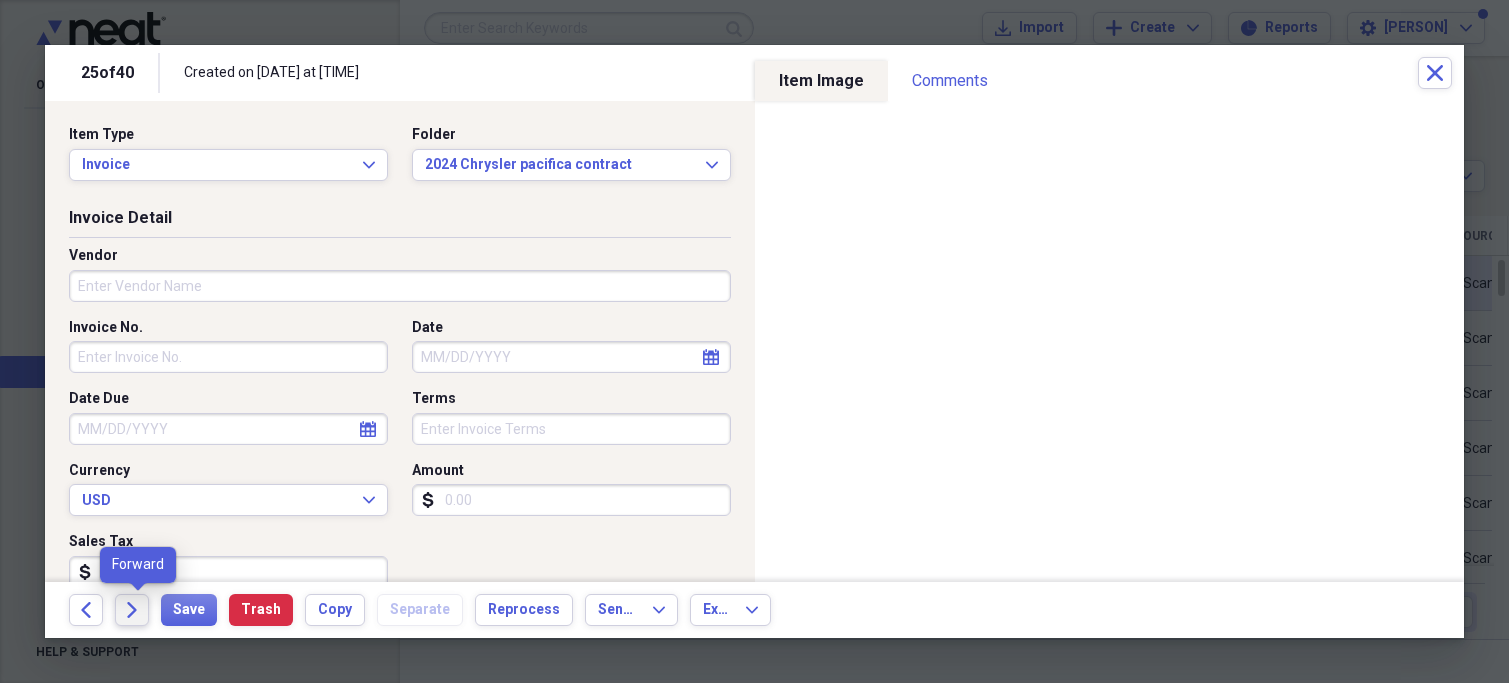 click 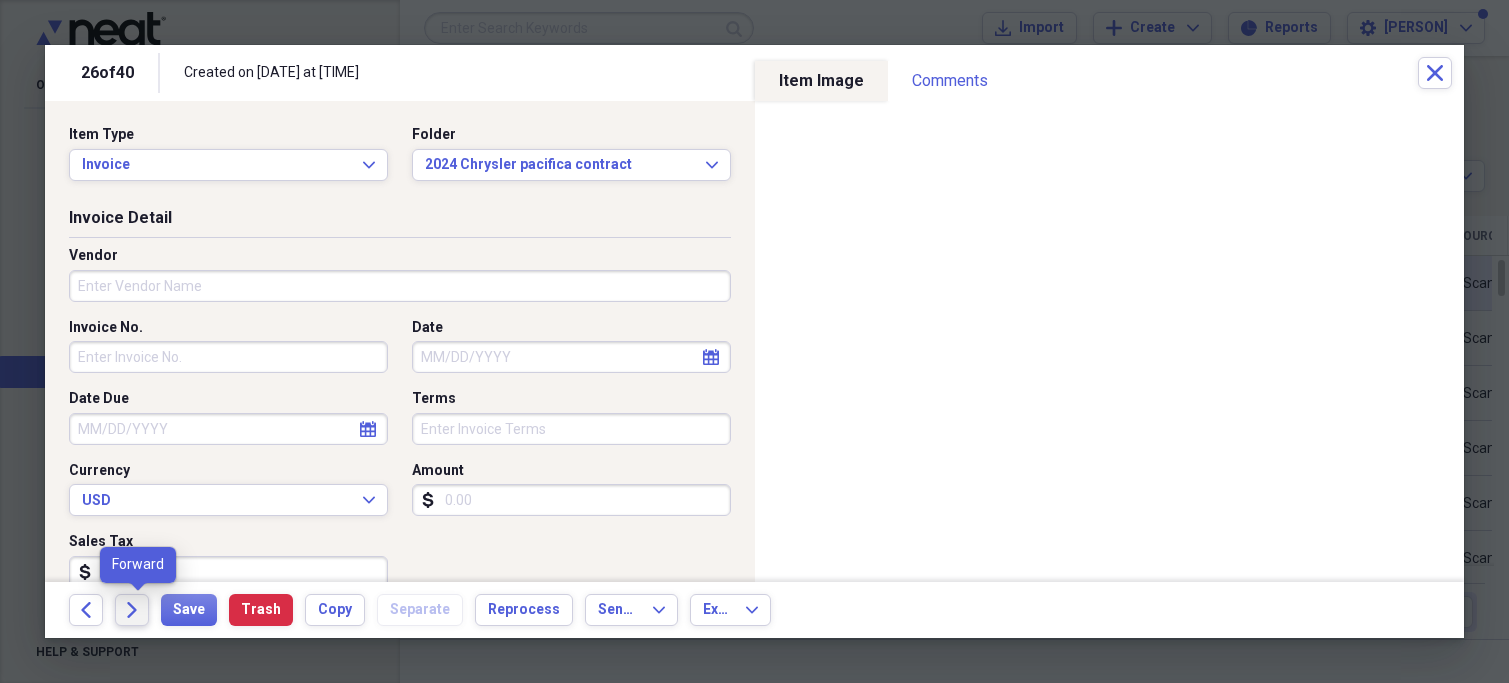 click 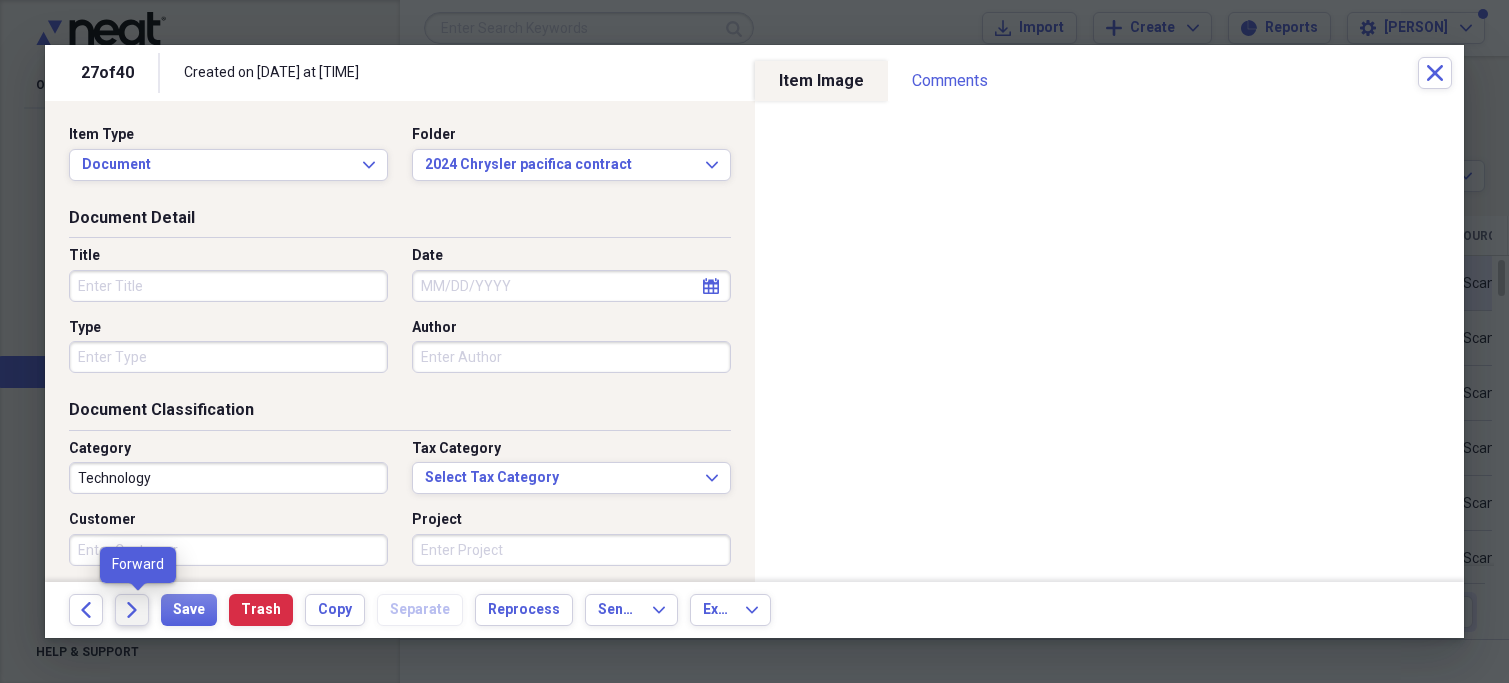click 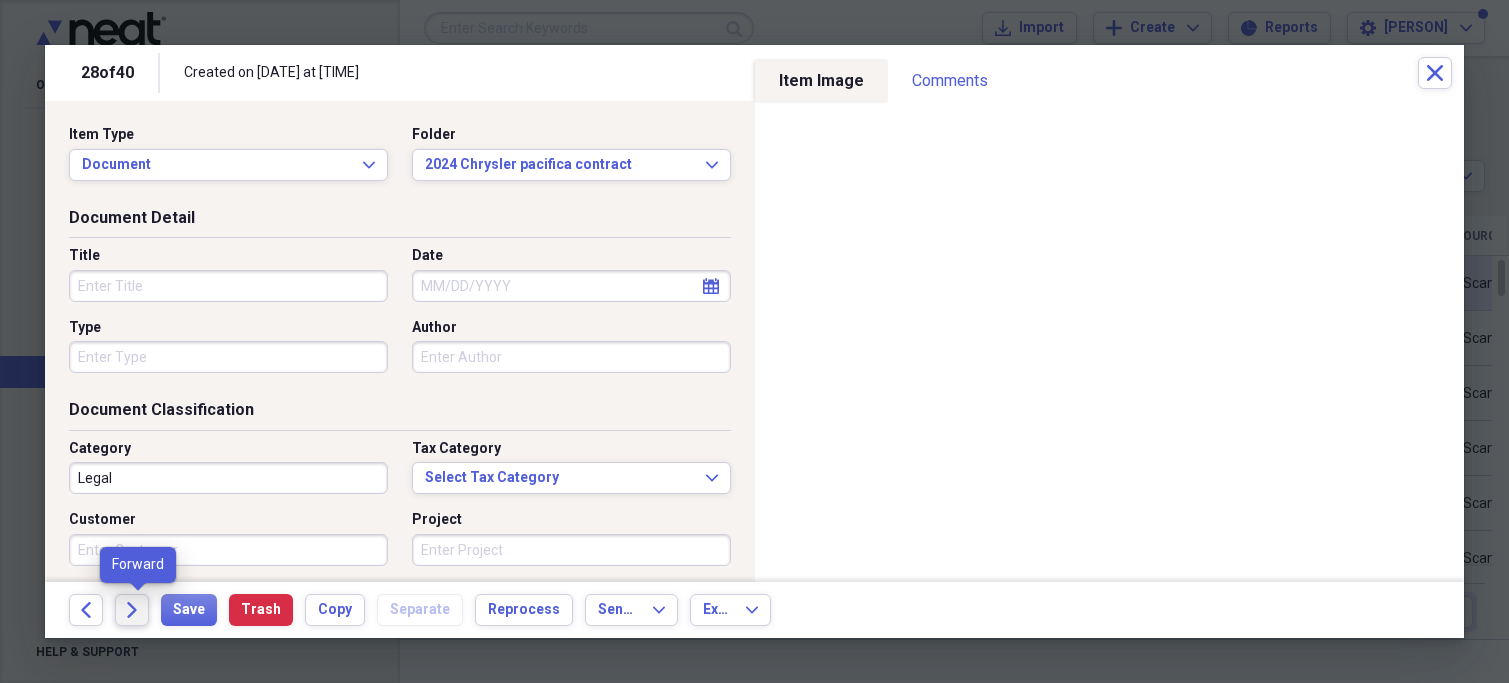 click on "Forward" 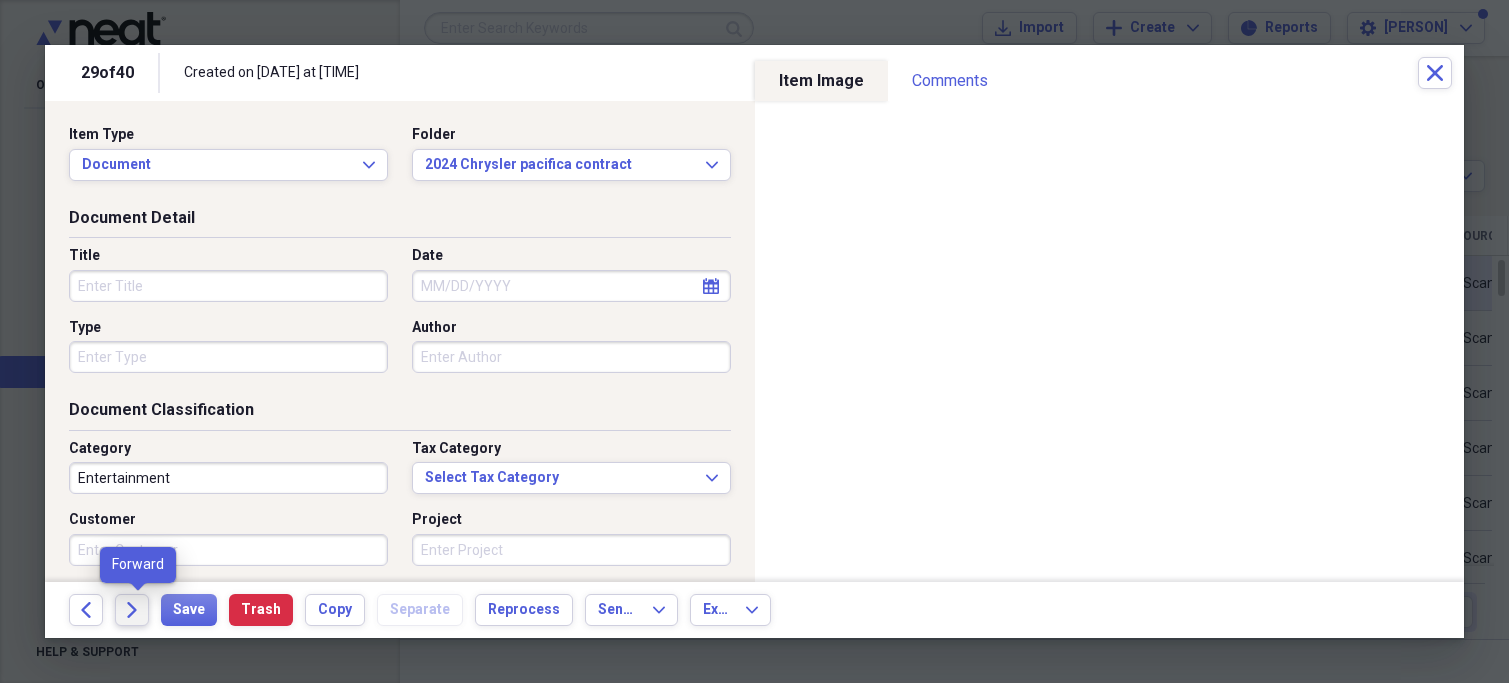 click on "Forward" 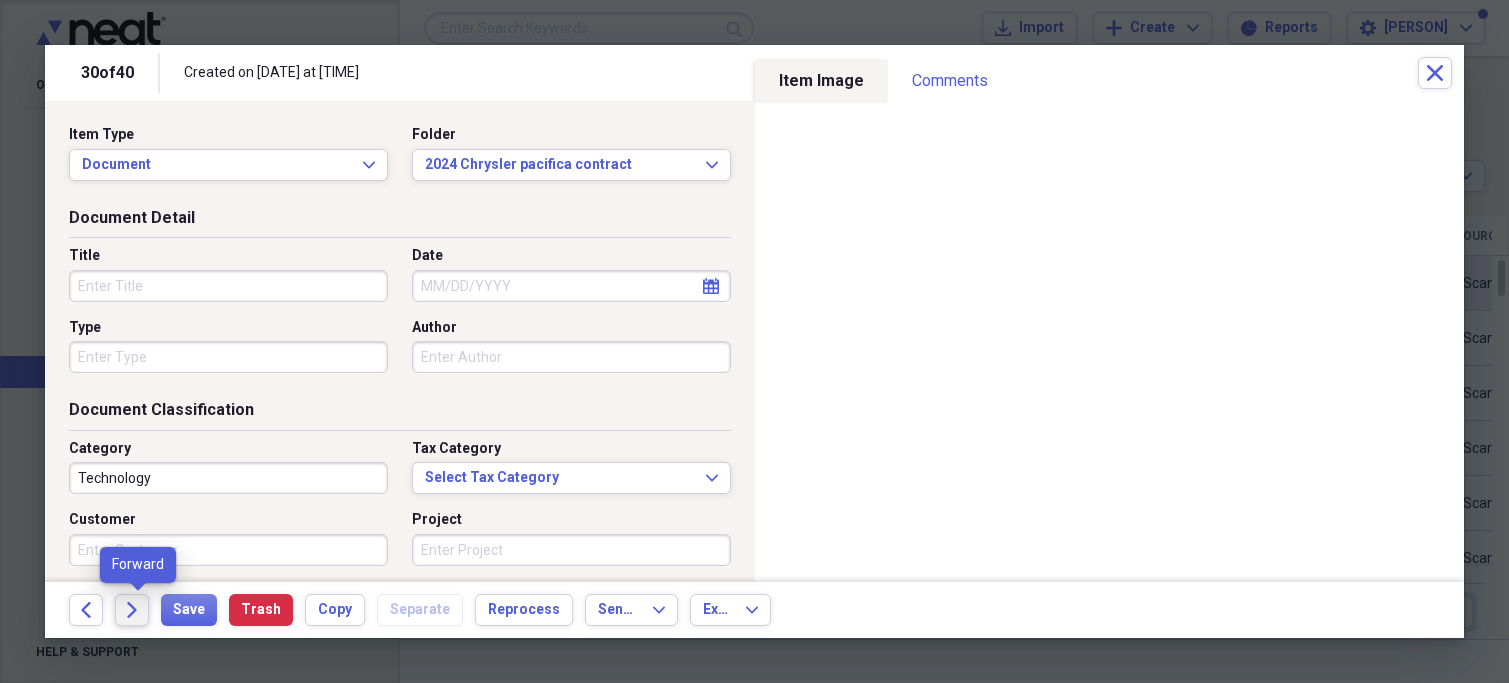 click on "Forward" at bounding box center (132, 610) 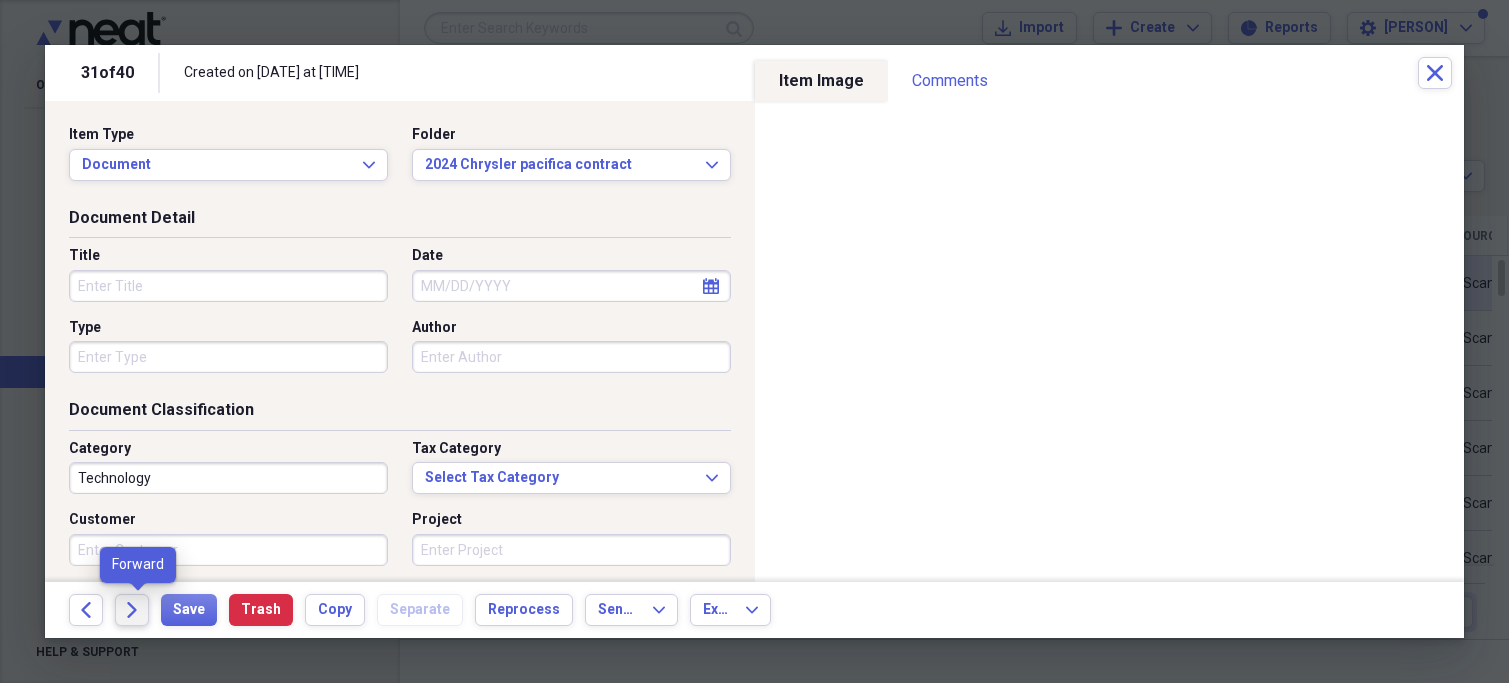 click 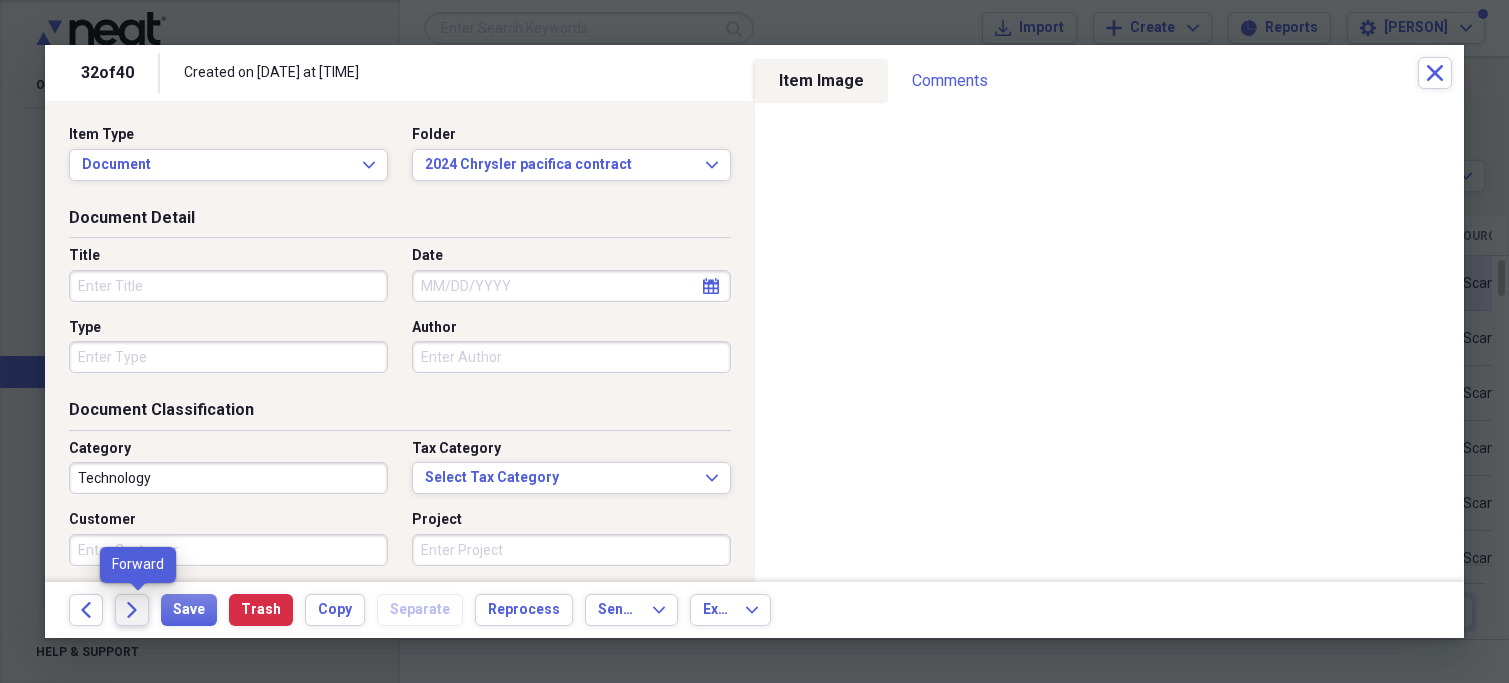 click on "Forward" 